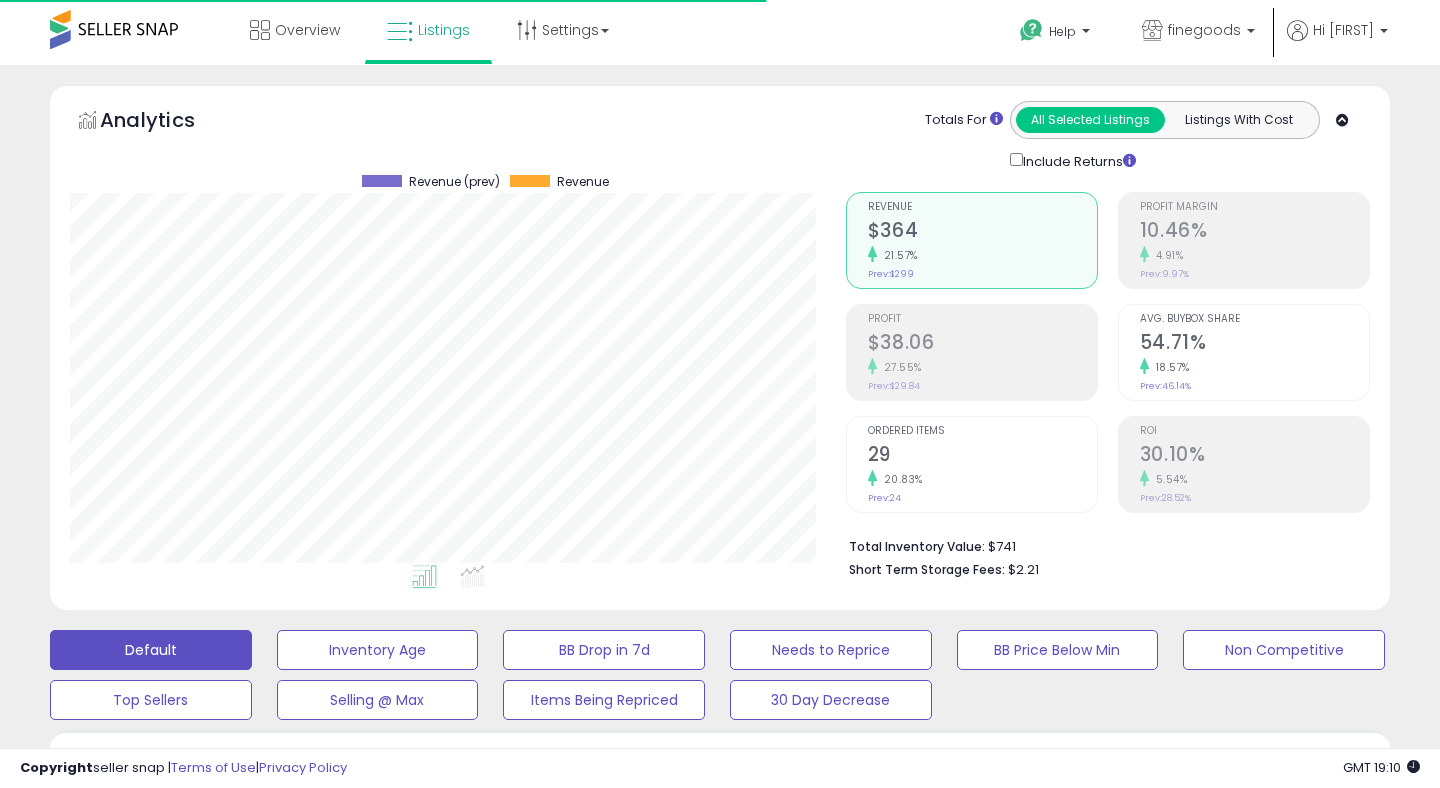 scroll, scrollTop: 0, scrollLeft: 0, axis: both 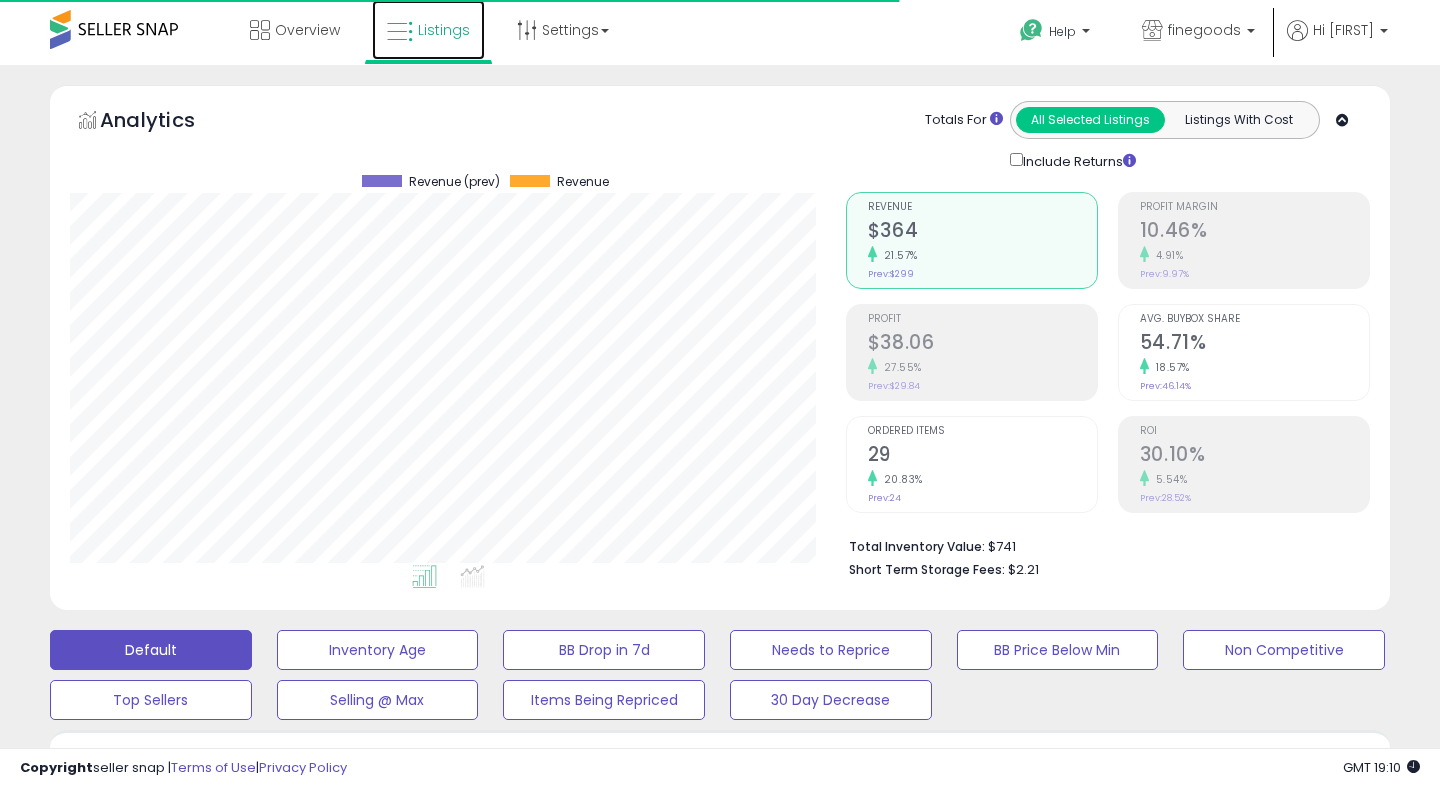 click on "Listings" at bounding box center (428, 30) 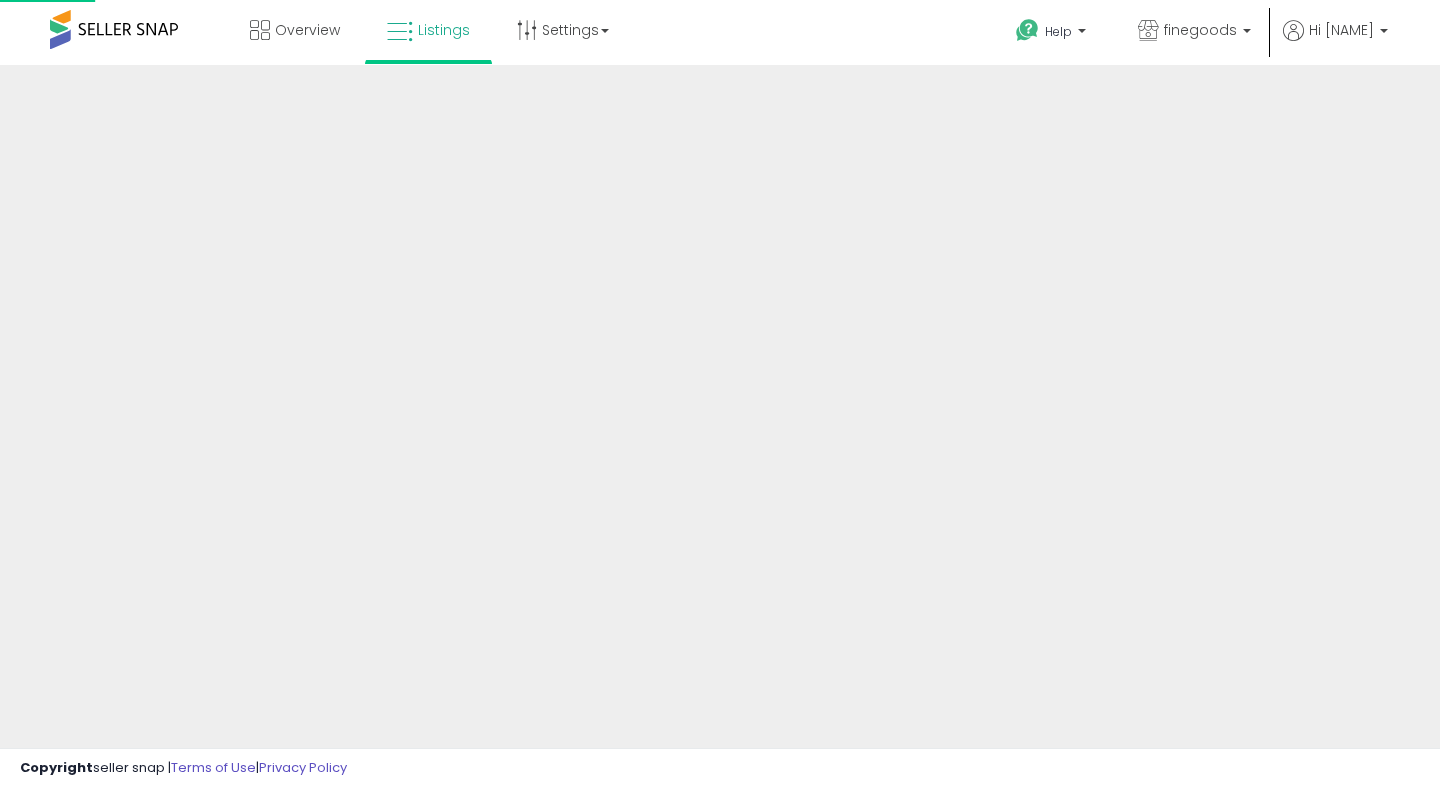 scroll, scrollTop: 0, scrollLeft: 0, axis: both 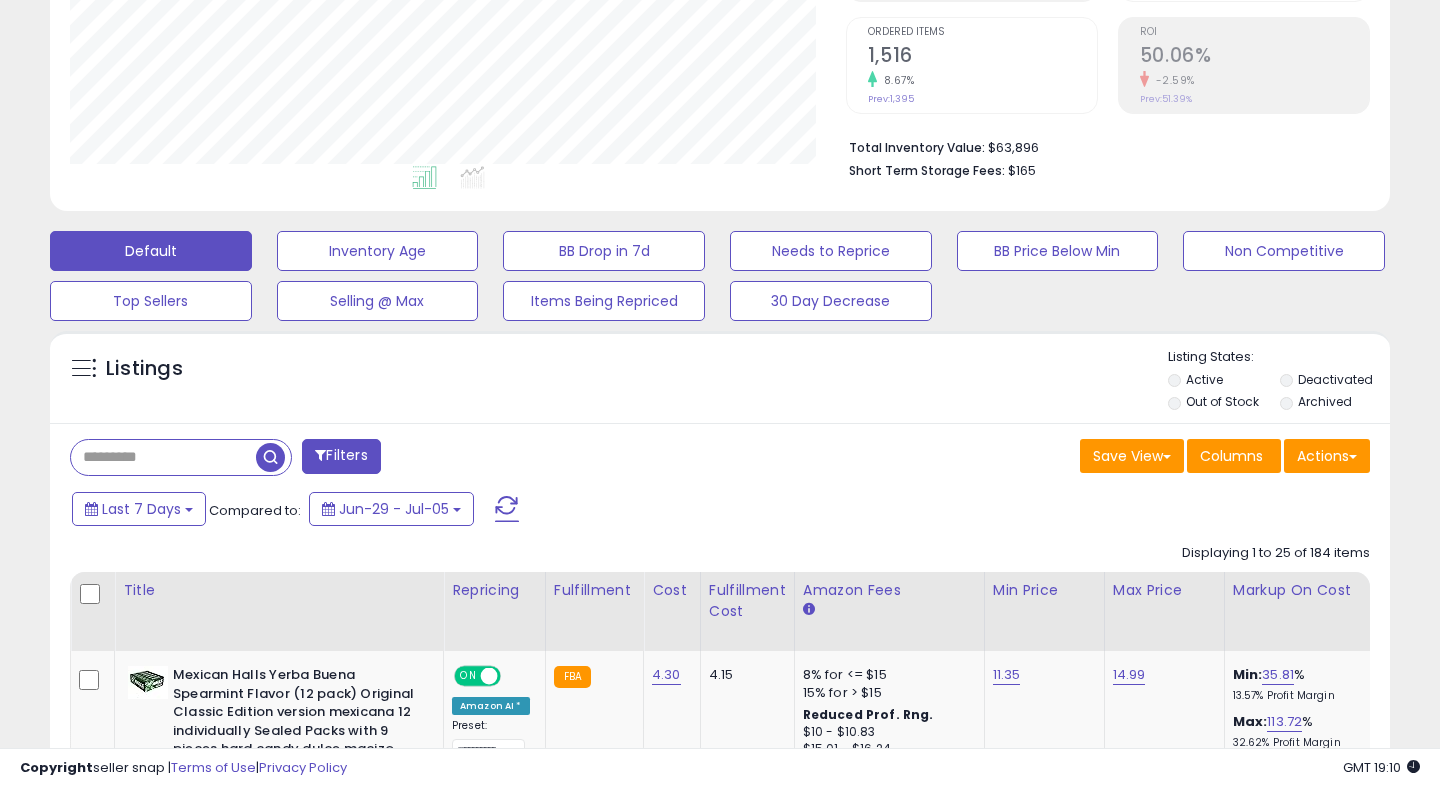 click at bounding box center (163, 457) 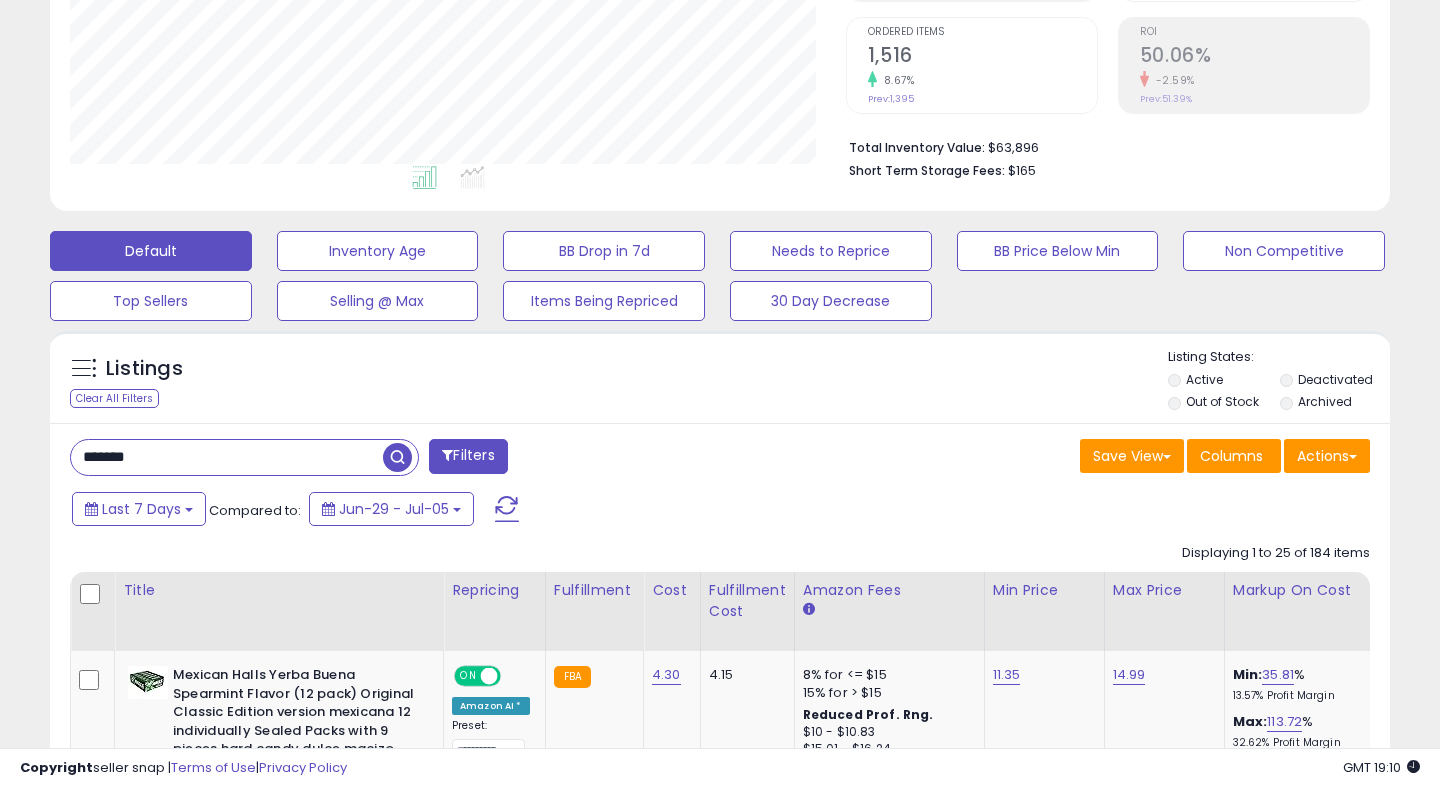 type on "*******" 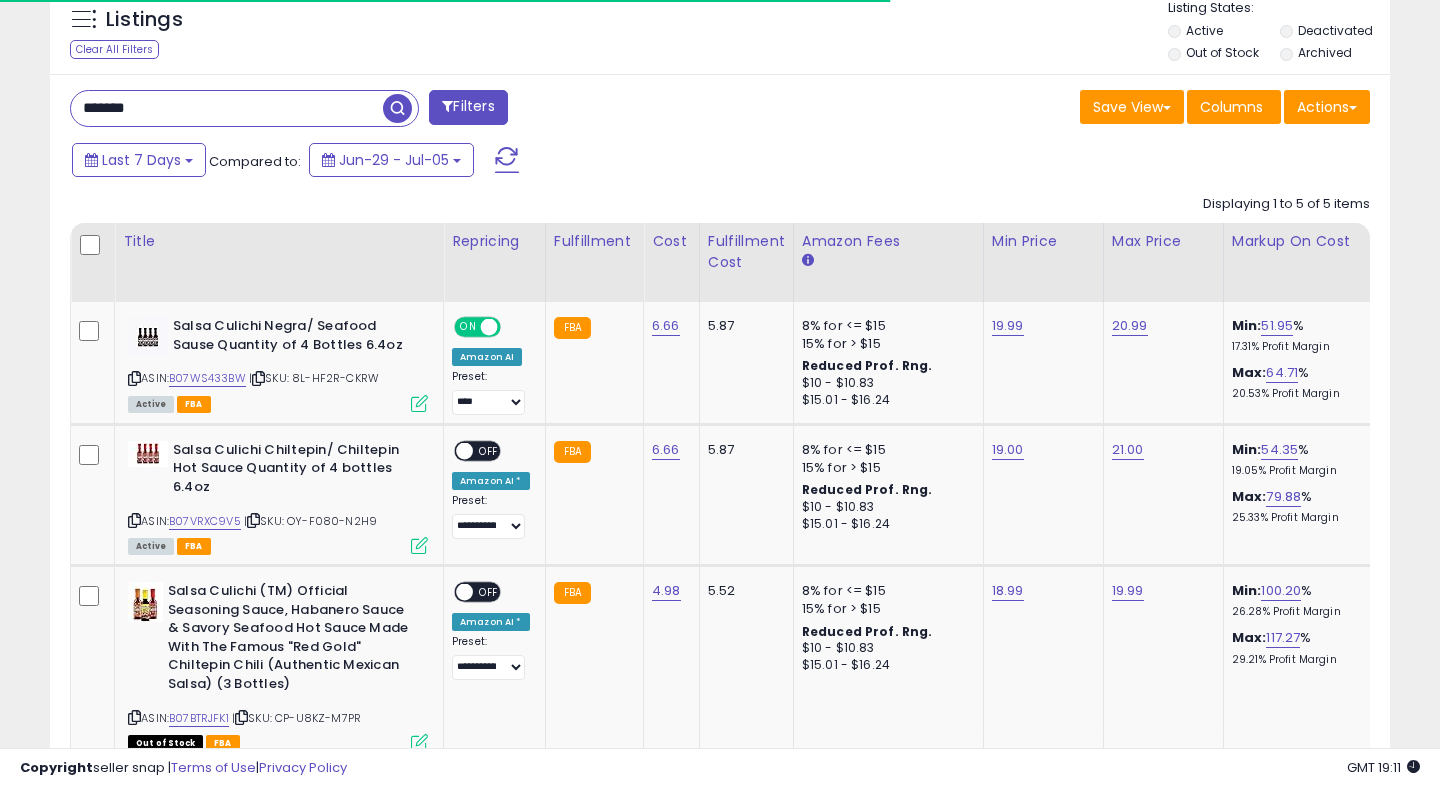 scroll, scrollTop: 790, scrollLeft: 0, axis: vertical 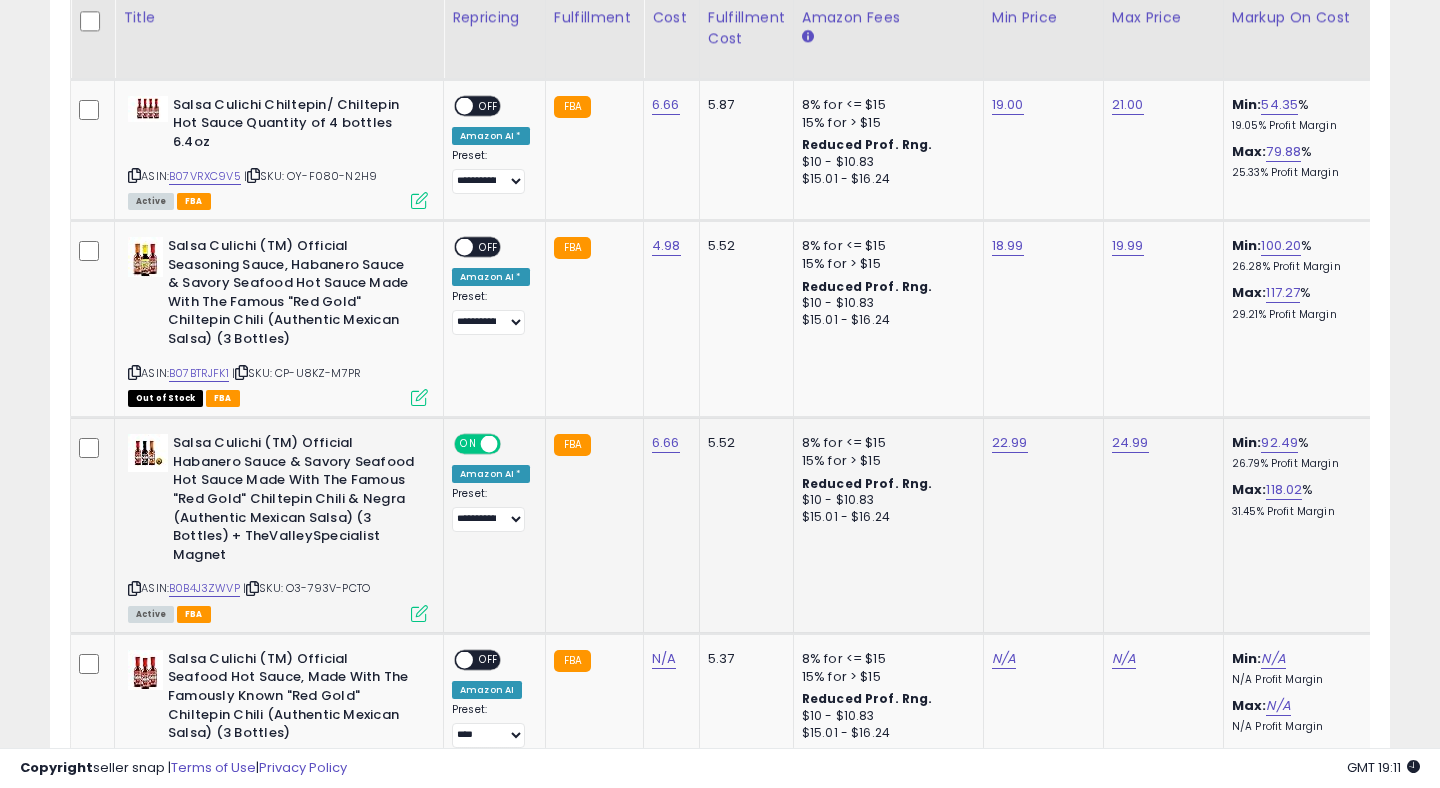 click on "ON   OFF" at bounding box center [479, 444] 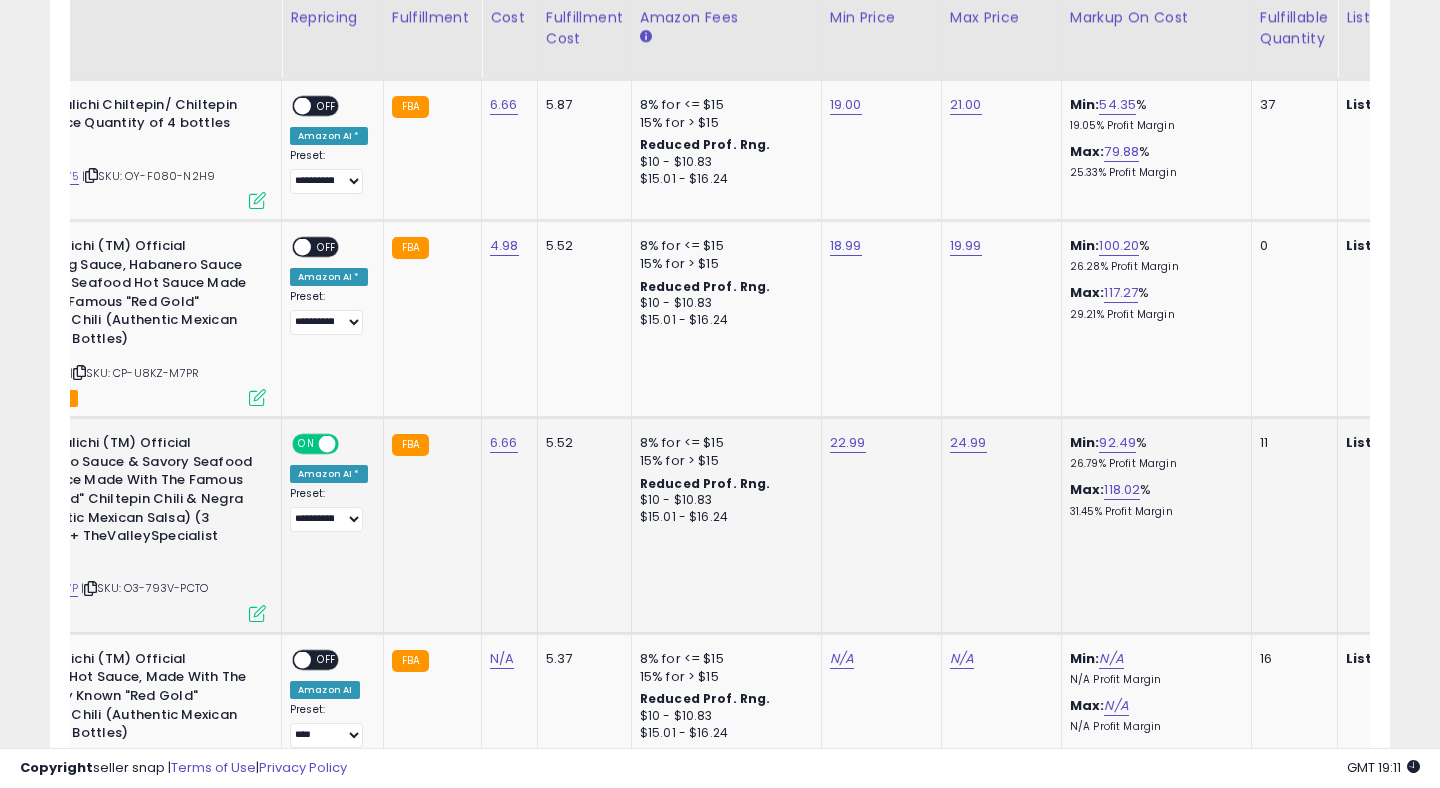 scroll, scrollTop: 0, scrollLeft: 478, axis: horizontal 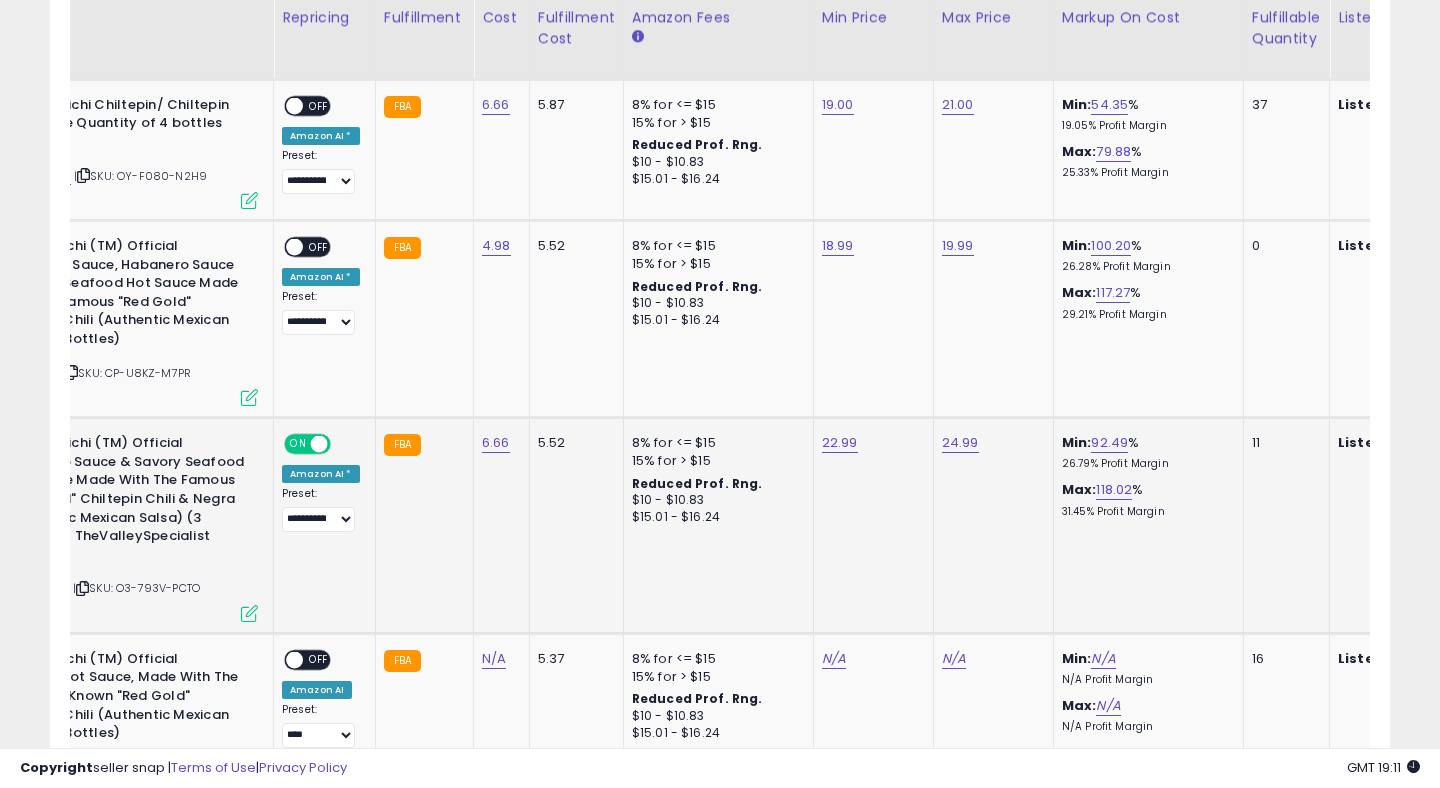 click at bounding box center (249, 613) 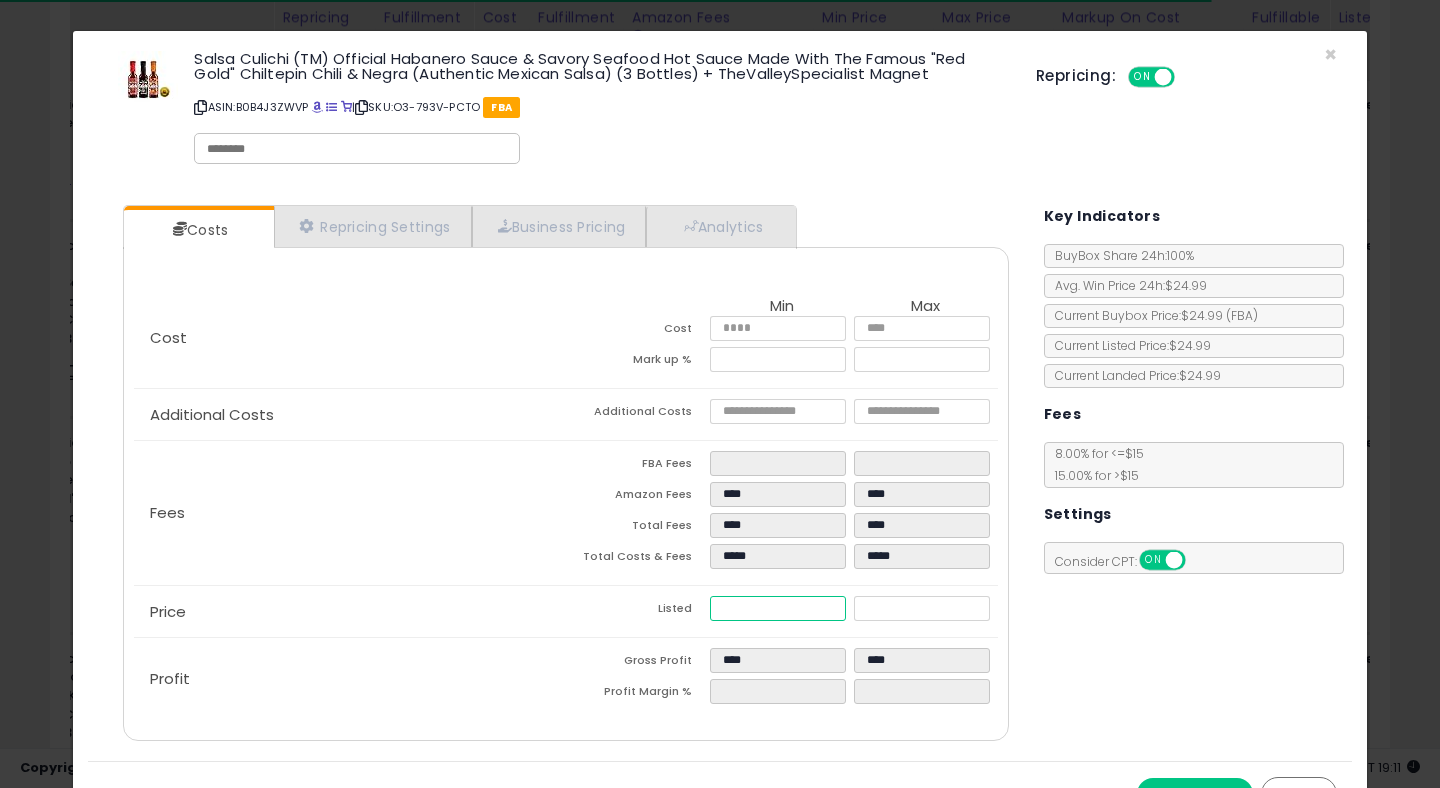 click on "*****" at bounding box center [778, 608] 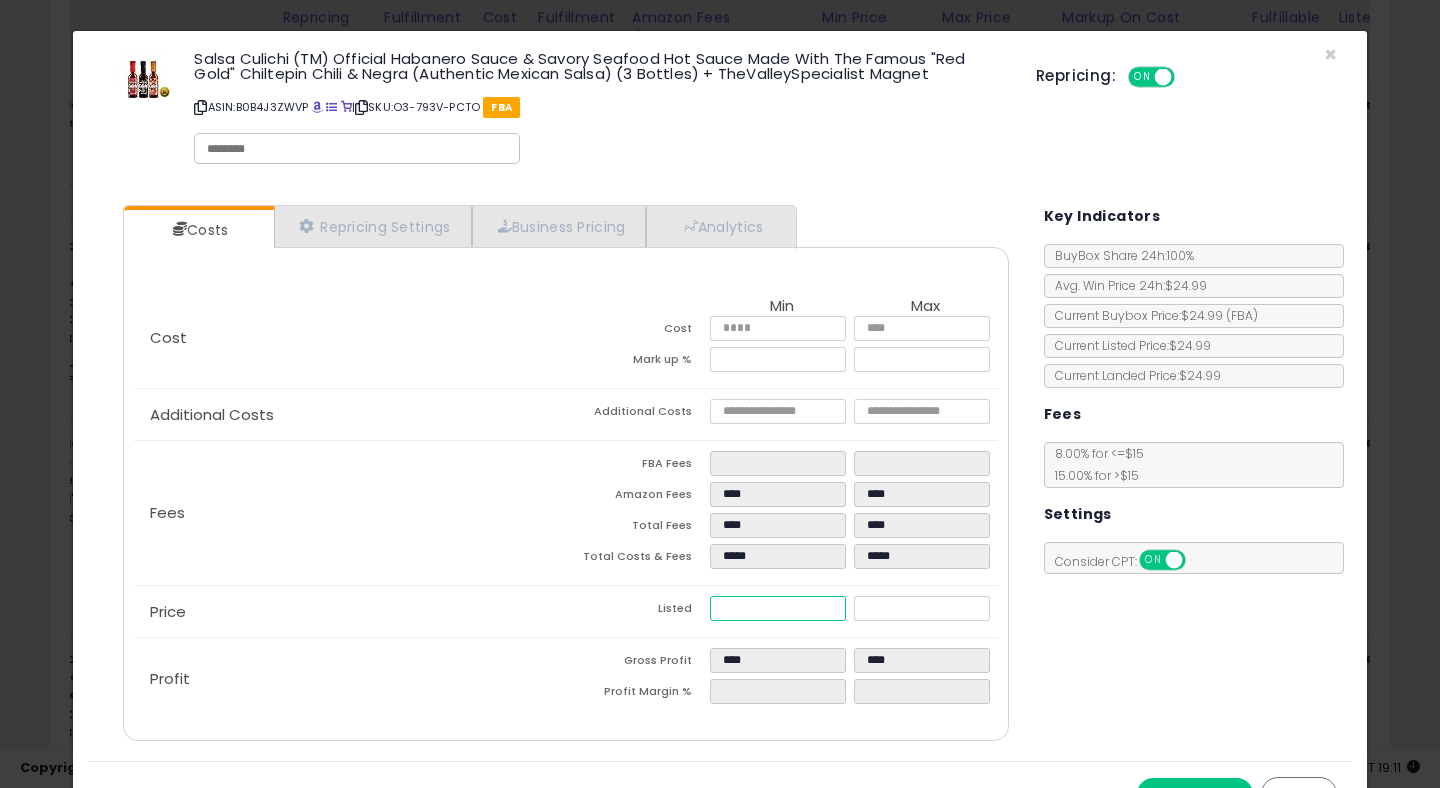 type on "****" 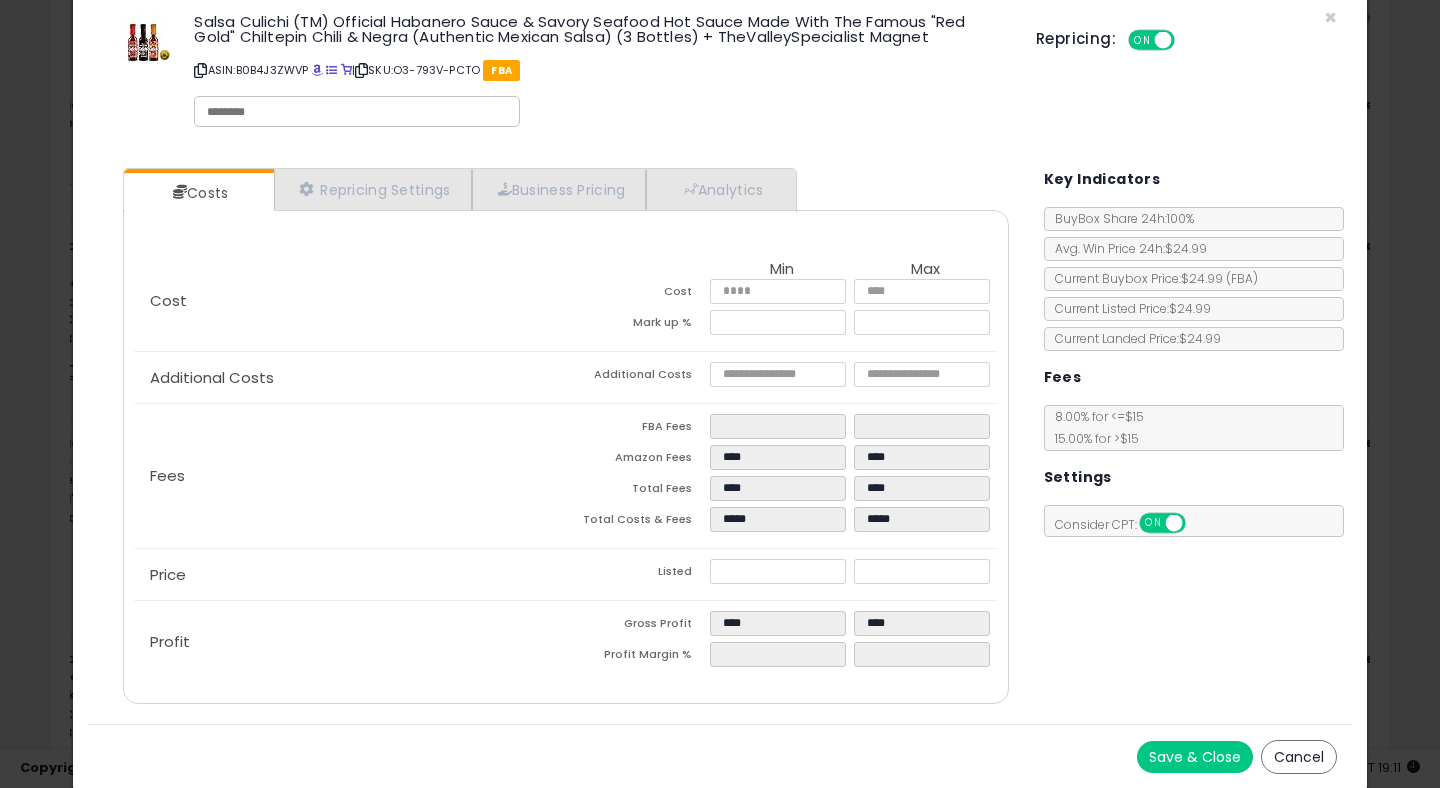 click on "Save & Close" at bounding box center (1195, 757) 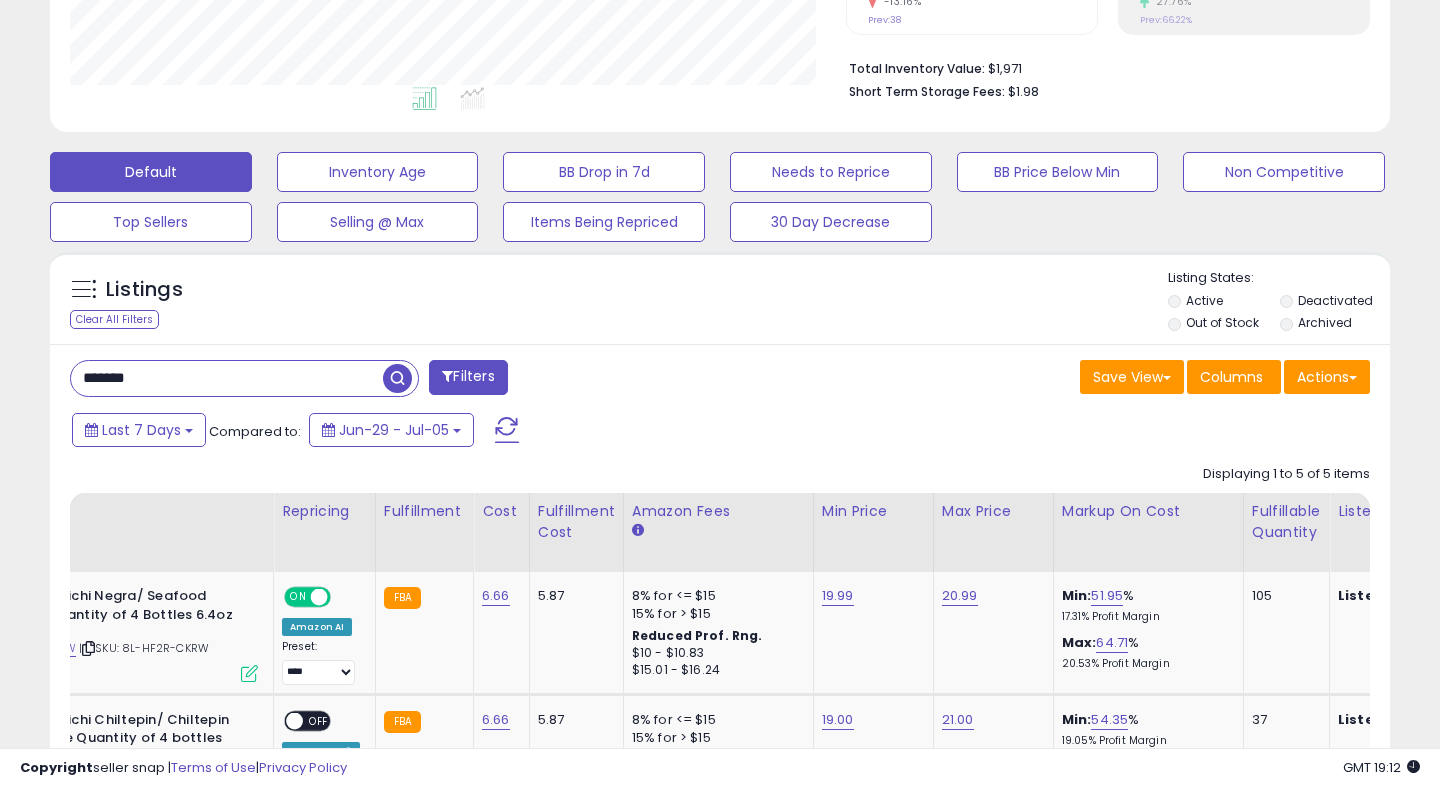 scroll, scrollTop: 0, scrollLeft: 0, axis: both 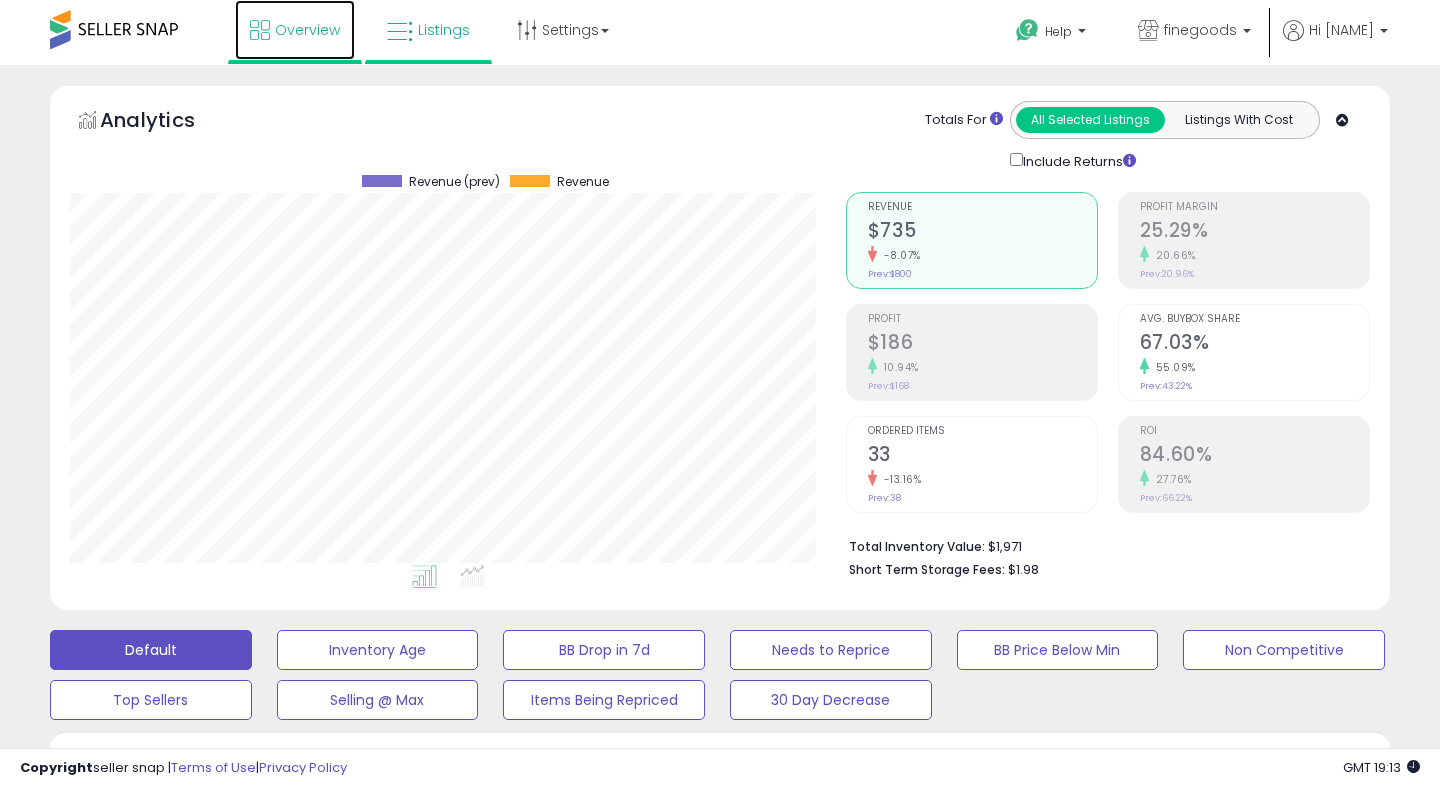 click on "Overview" at bounding box center (307, 30) 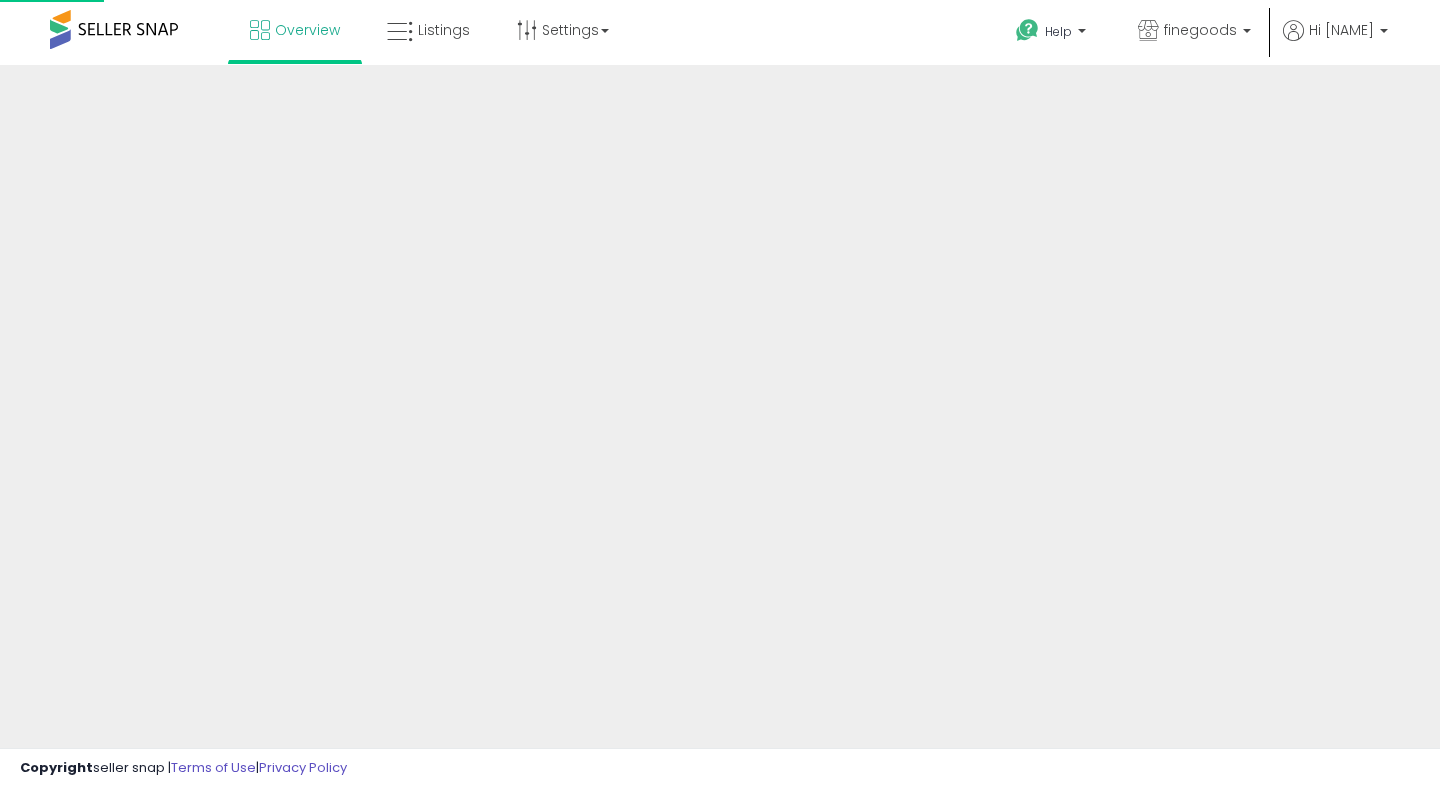 scroll, scrollTop: 0, scrollLeft: 0, axis: both 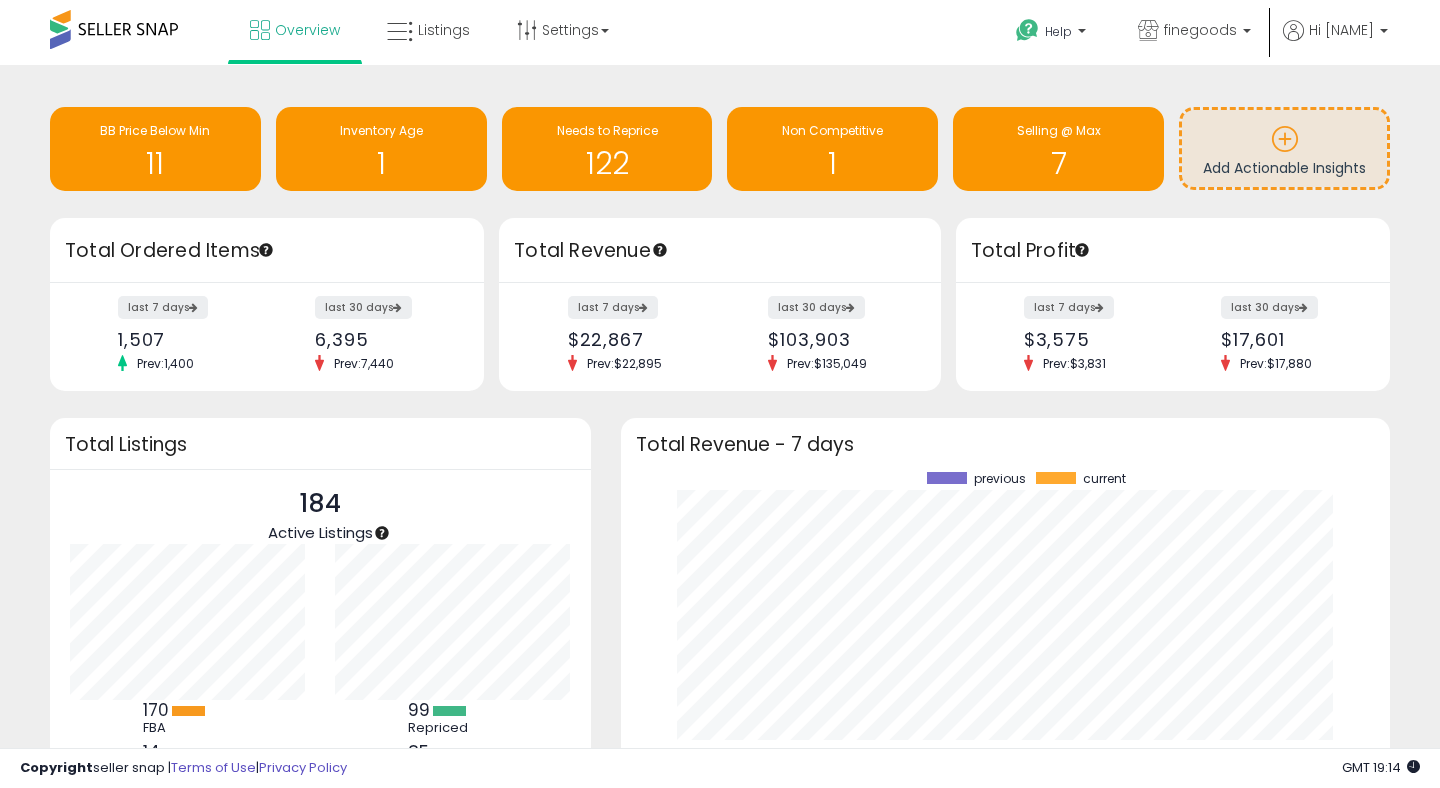 click on "Retrieving insights data..
BB Price Below Min
11
Inventory Age
1
Needs to Reprice
122 1 7" at bounding box center [720, 493] 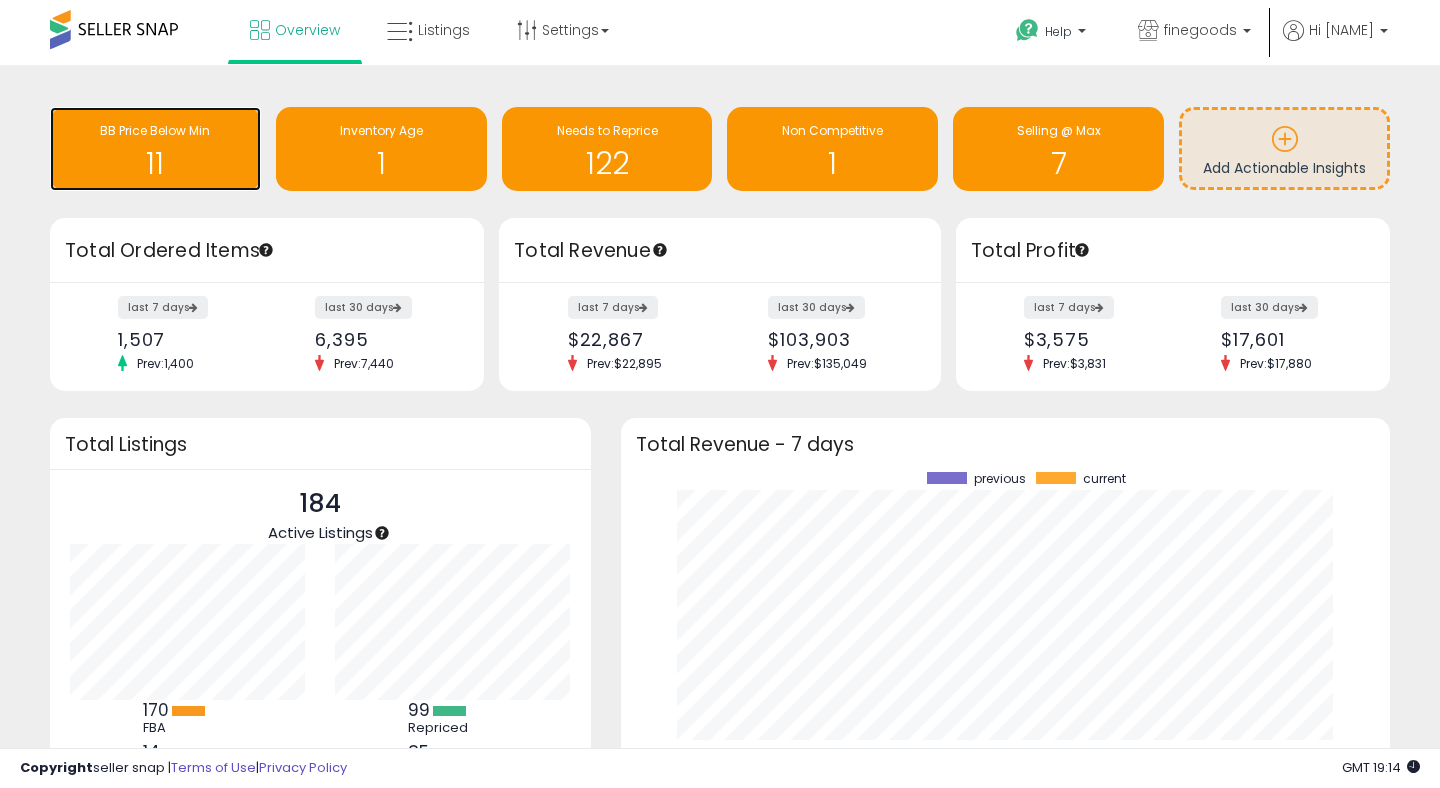 click on "11" at bounding box center [155, 163] 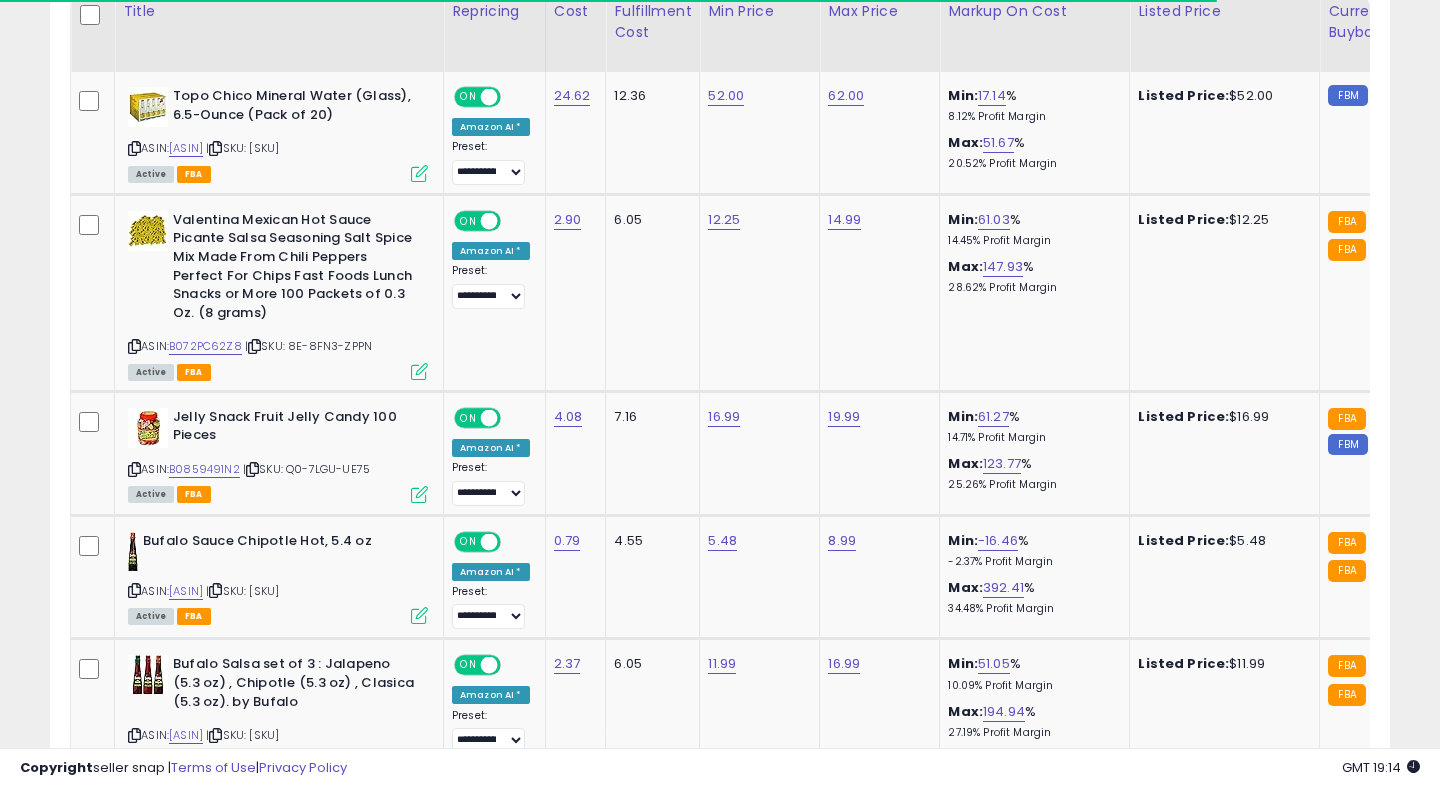 scroll, scrollTop: 1112, scrollLeft: 0, axis: vertical 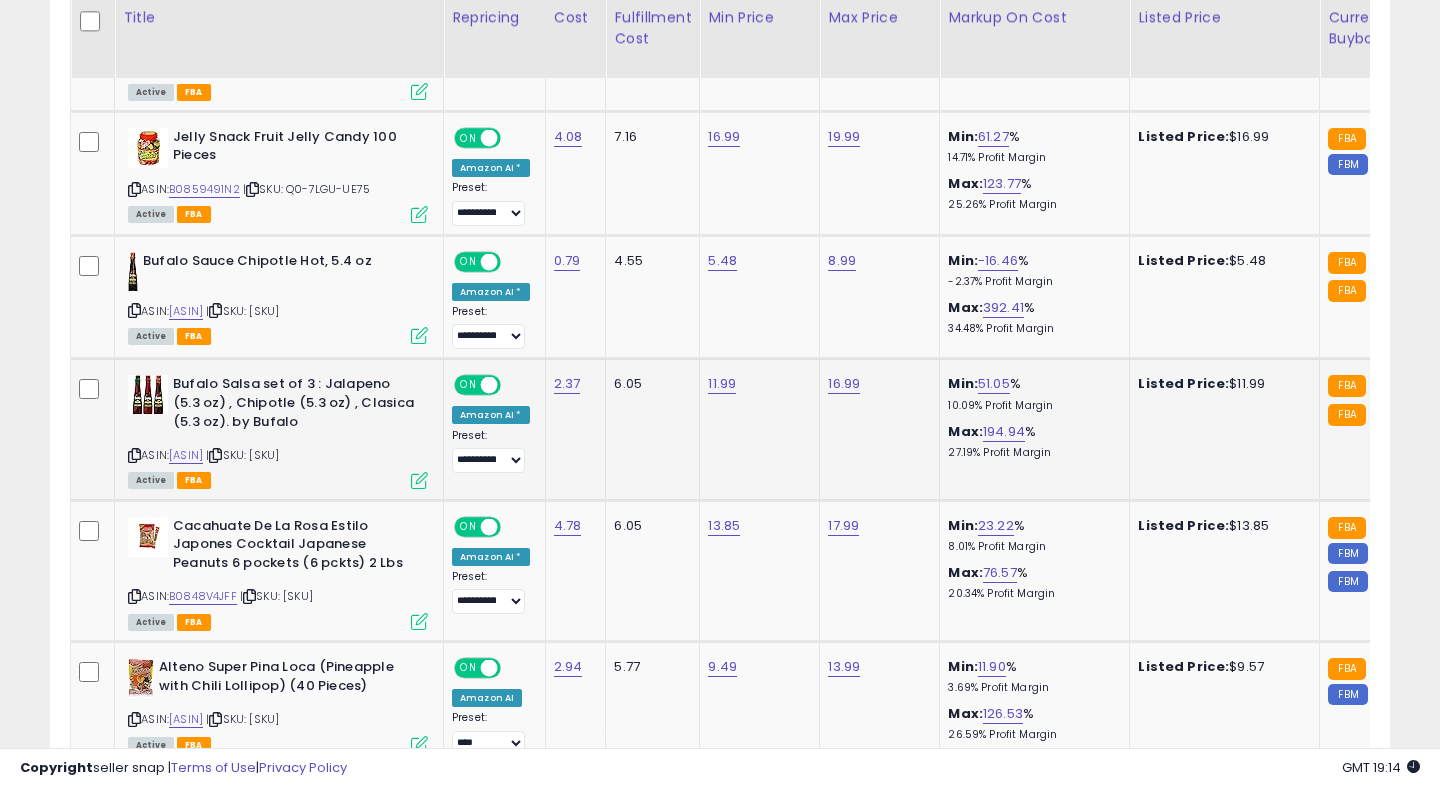 click at bounding box center [419, 480] 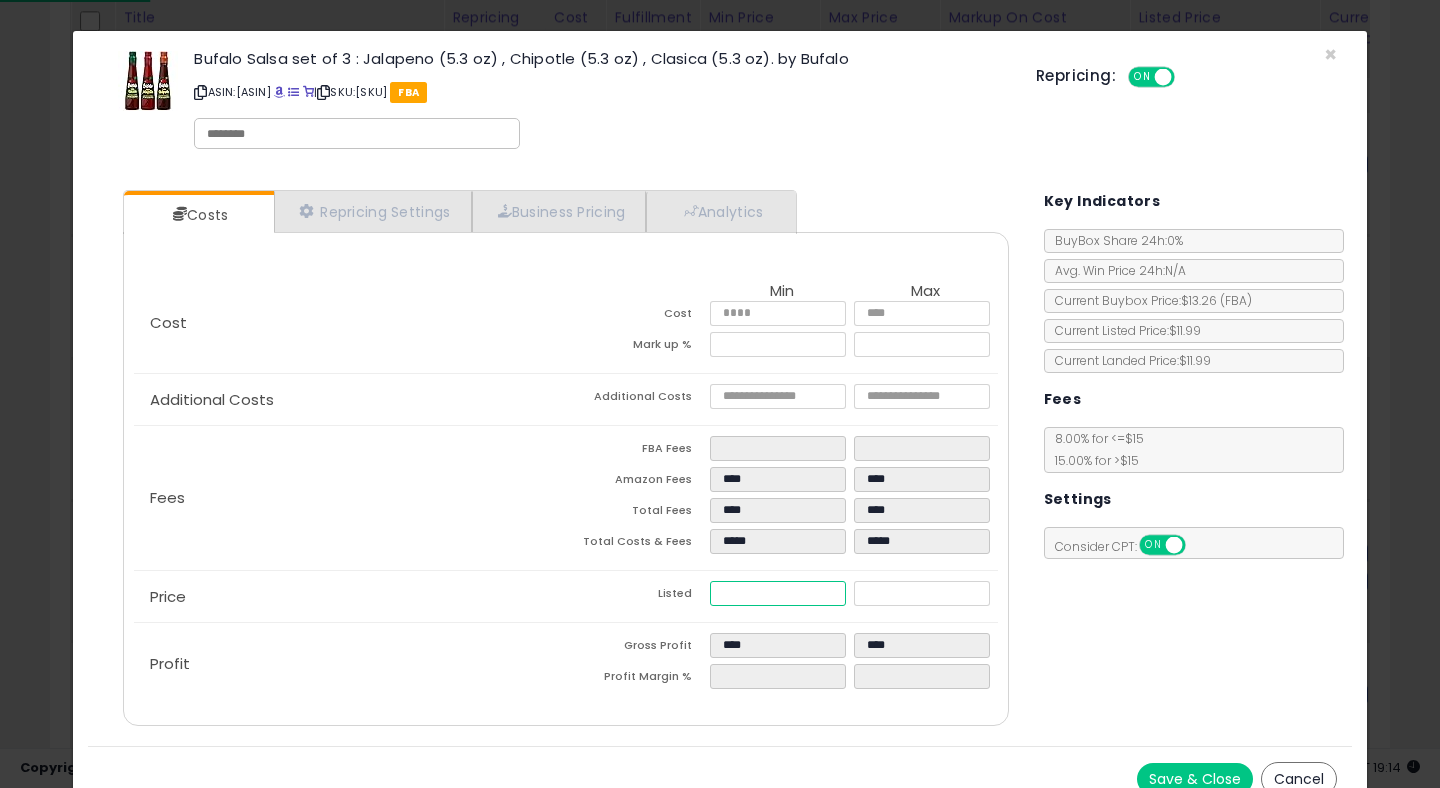click on "*****" at bounding box center [778, 593] 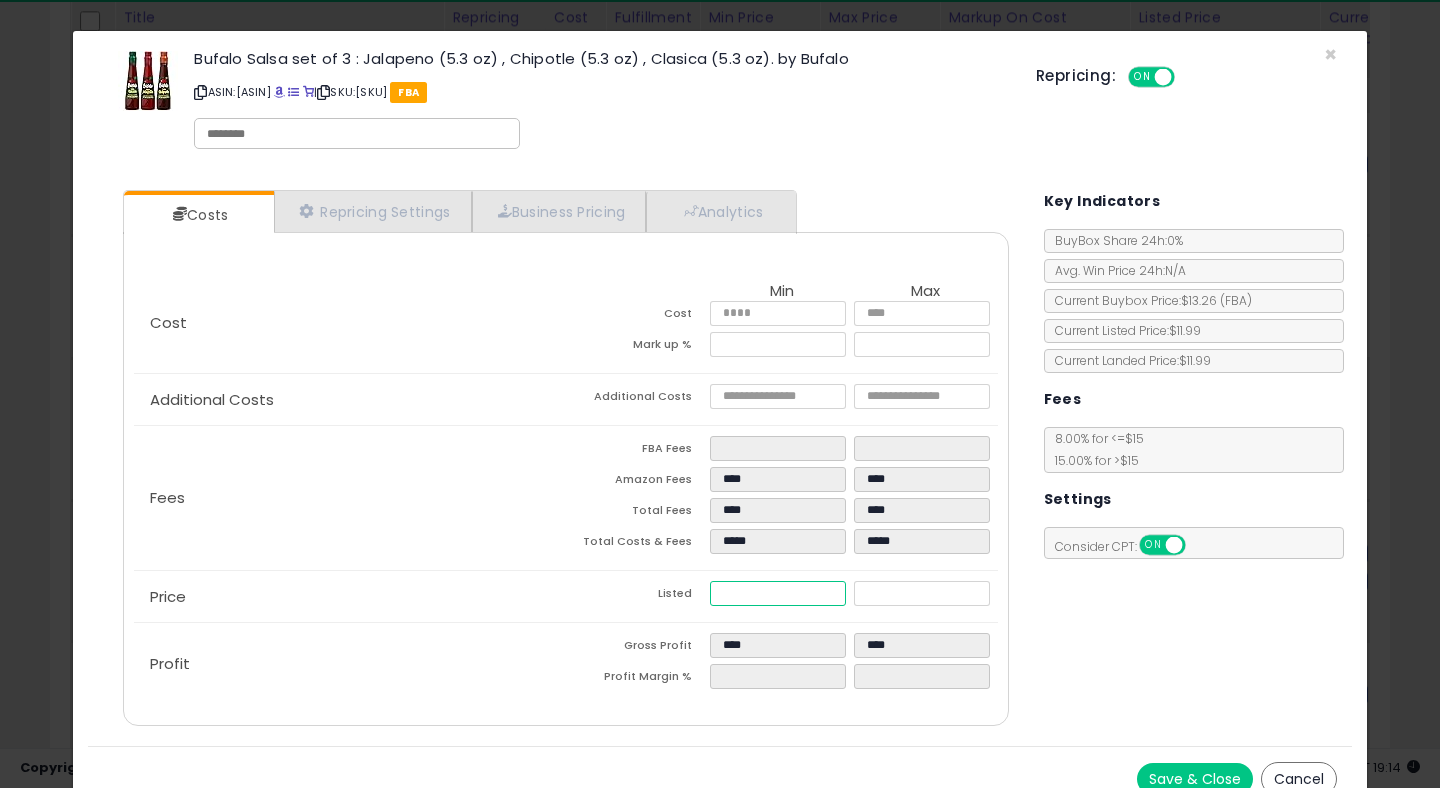 type on "****" 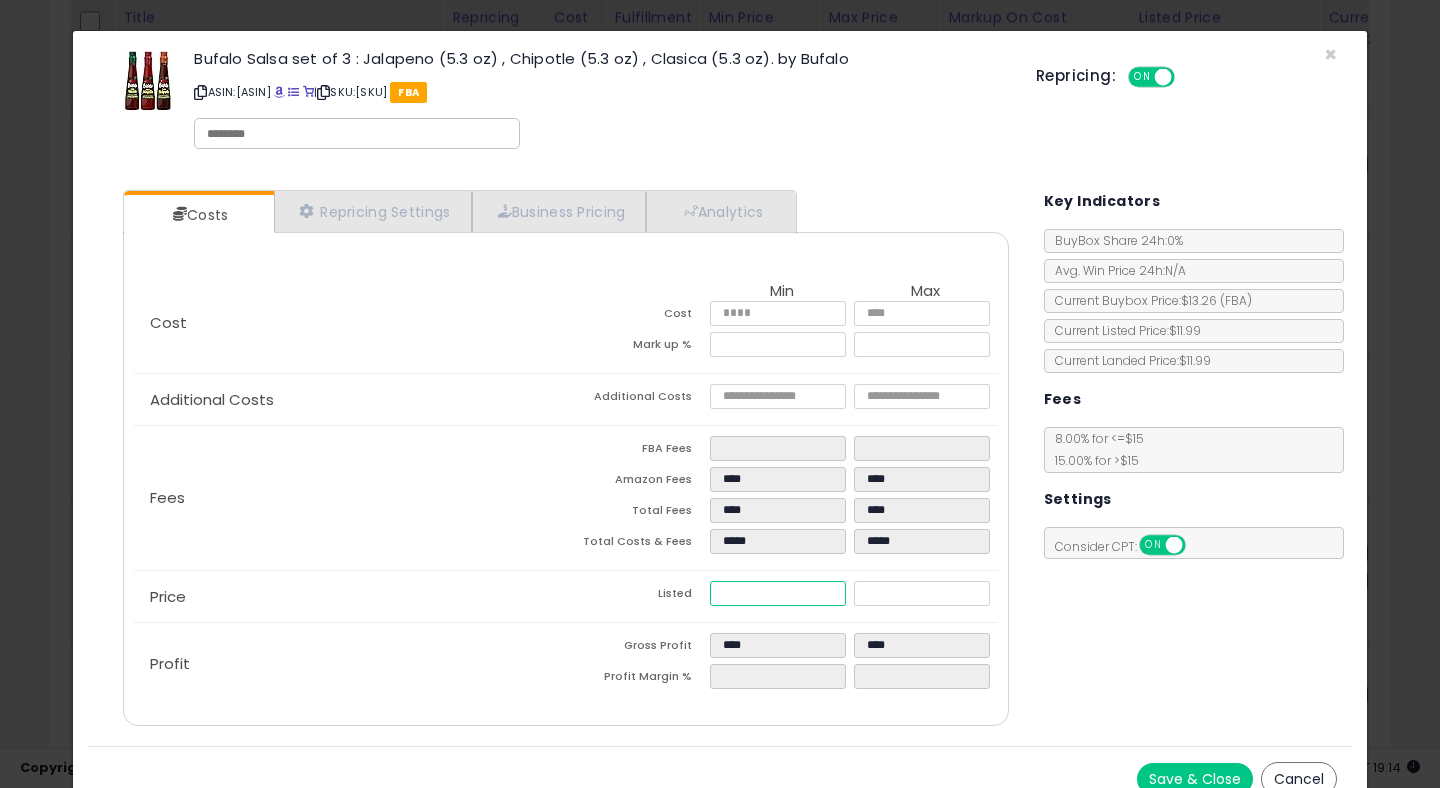 type on "****" 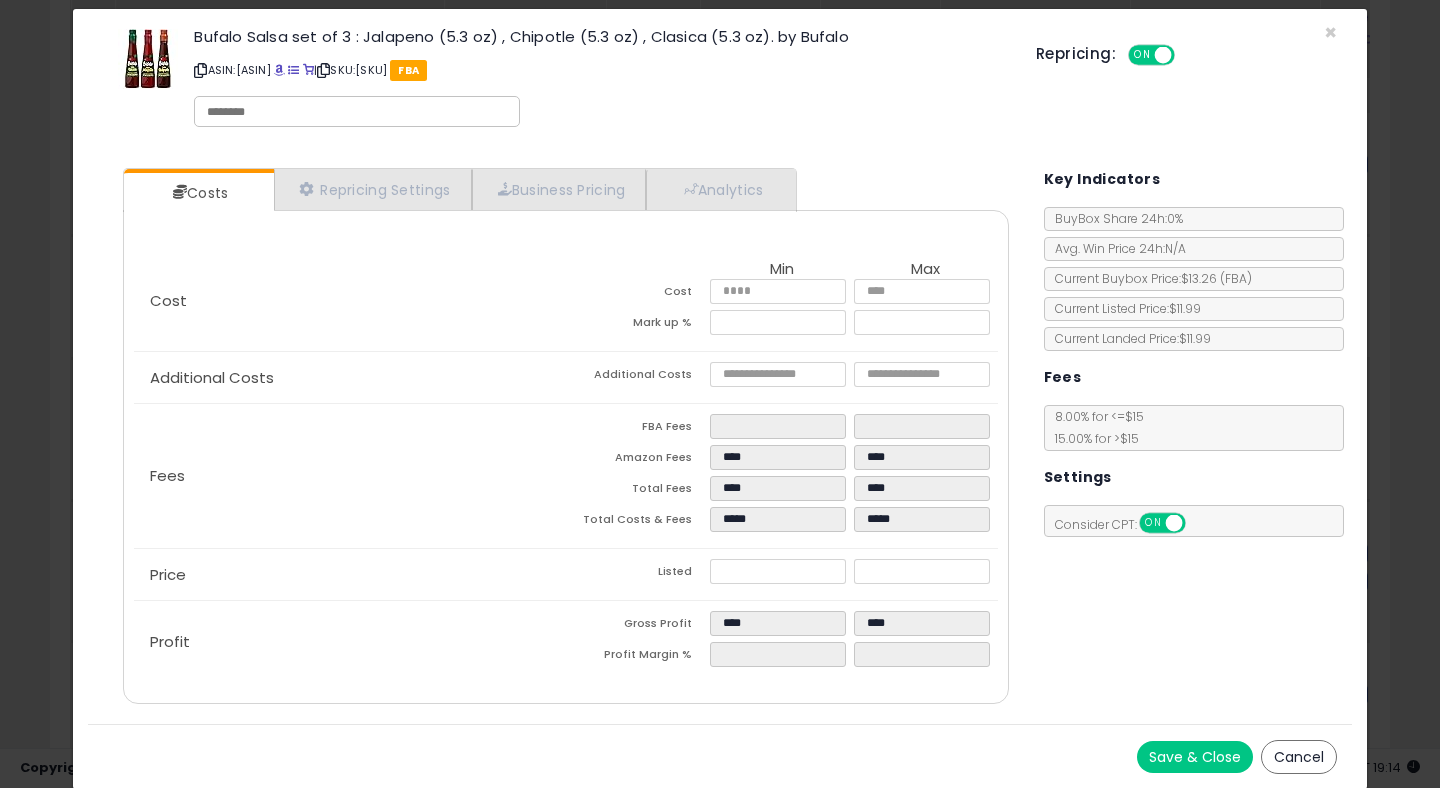 click on "Save & Close" at bounding box center (1195, 757) 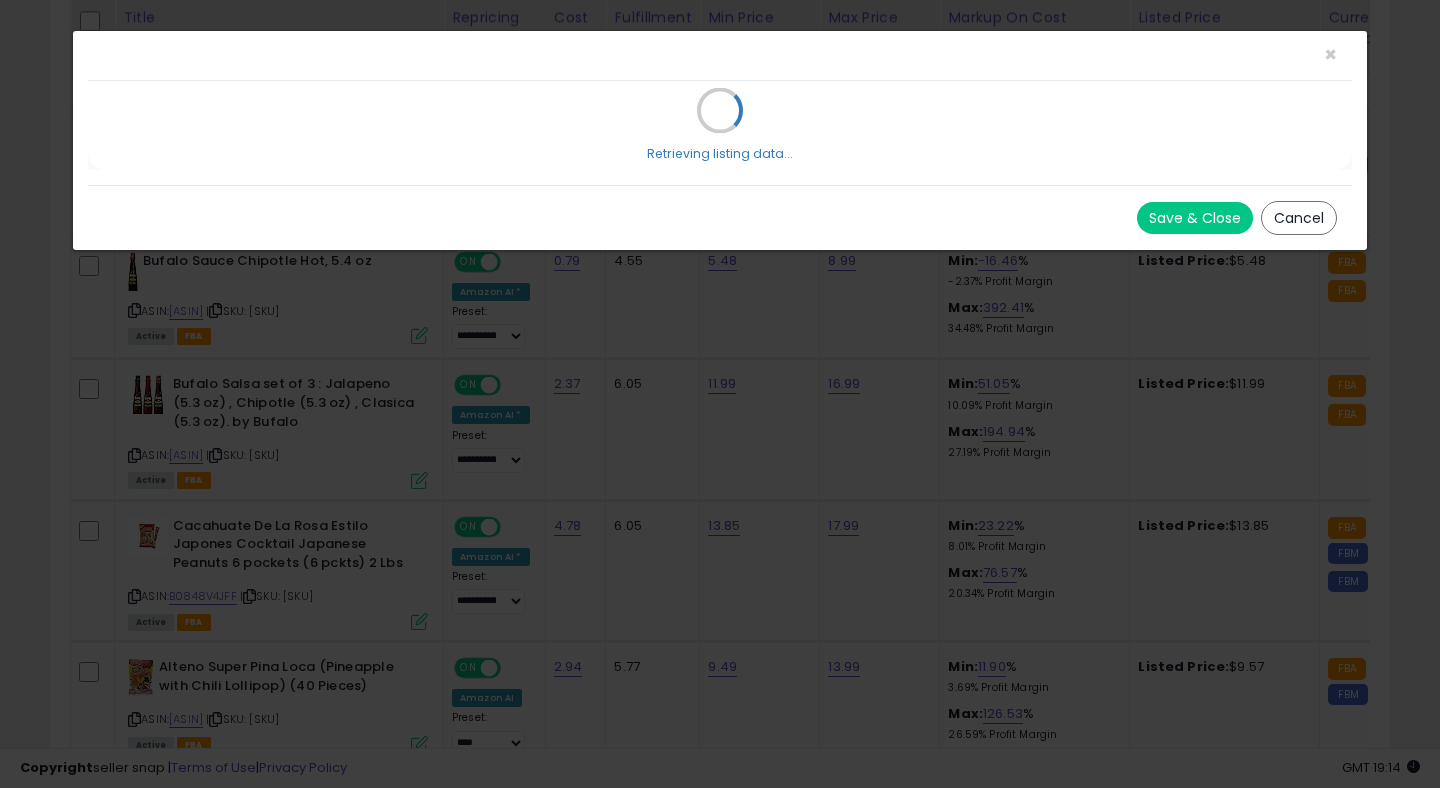 scroll, scrollTop: 0, scrollLeft: 0, axis: both 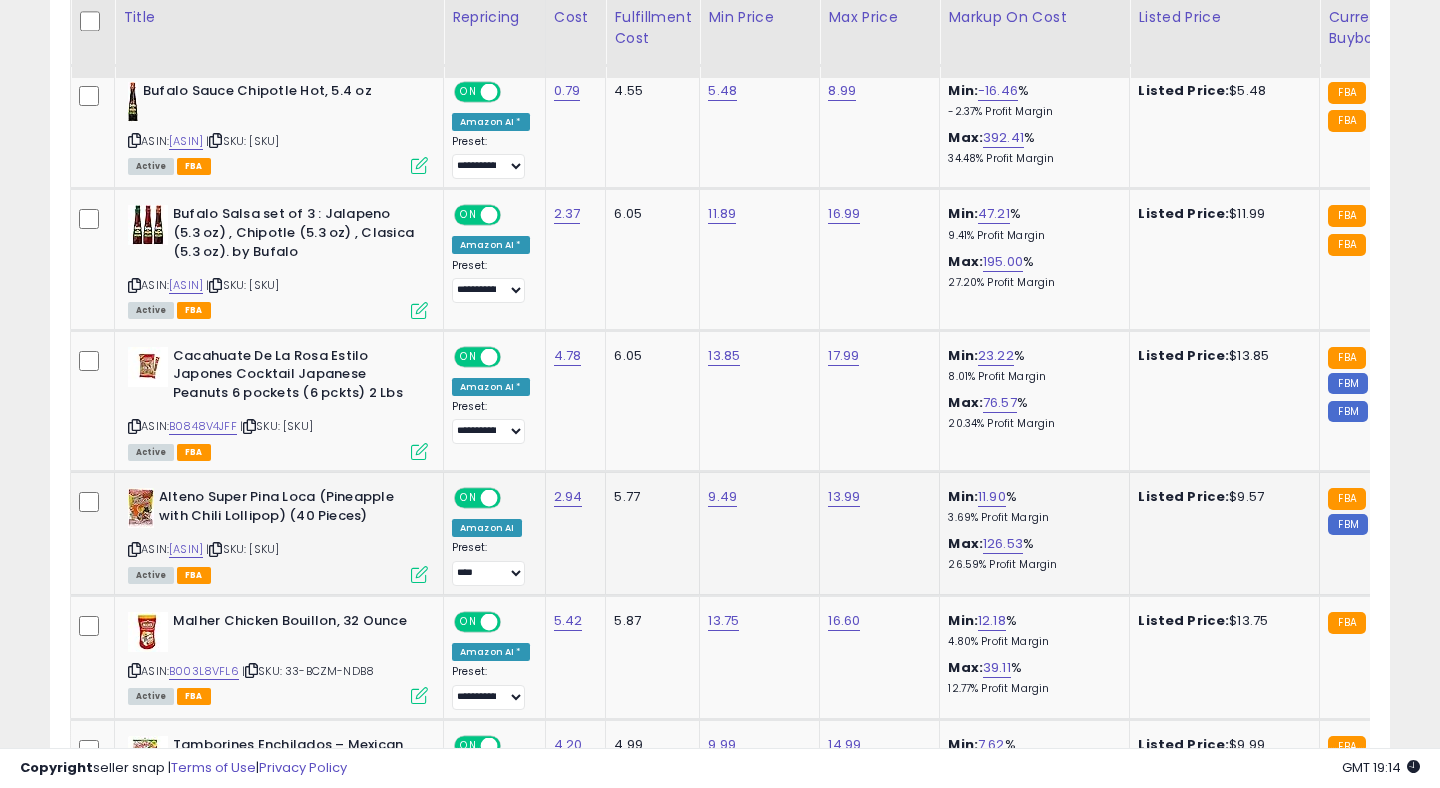 click at bounding box center (419, 574) 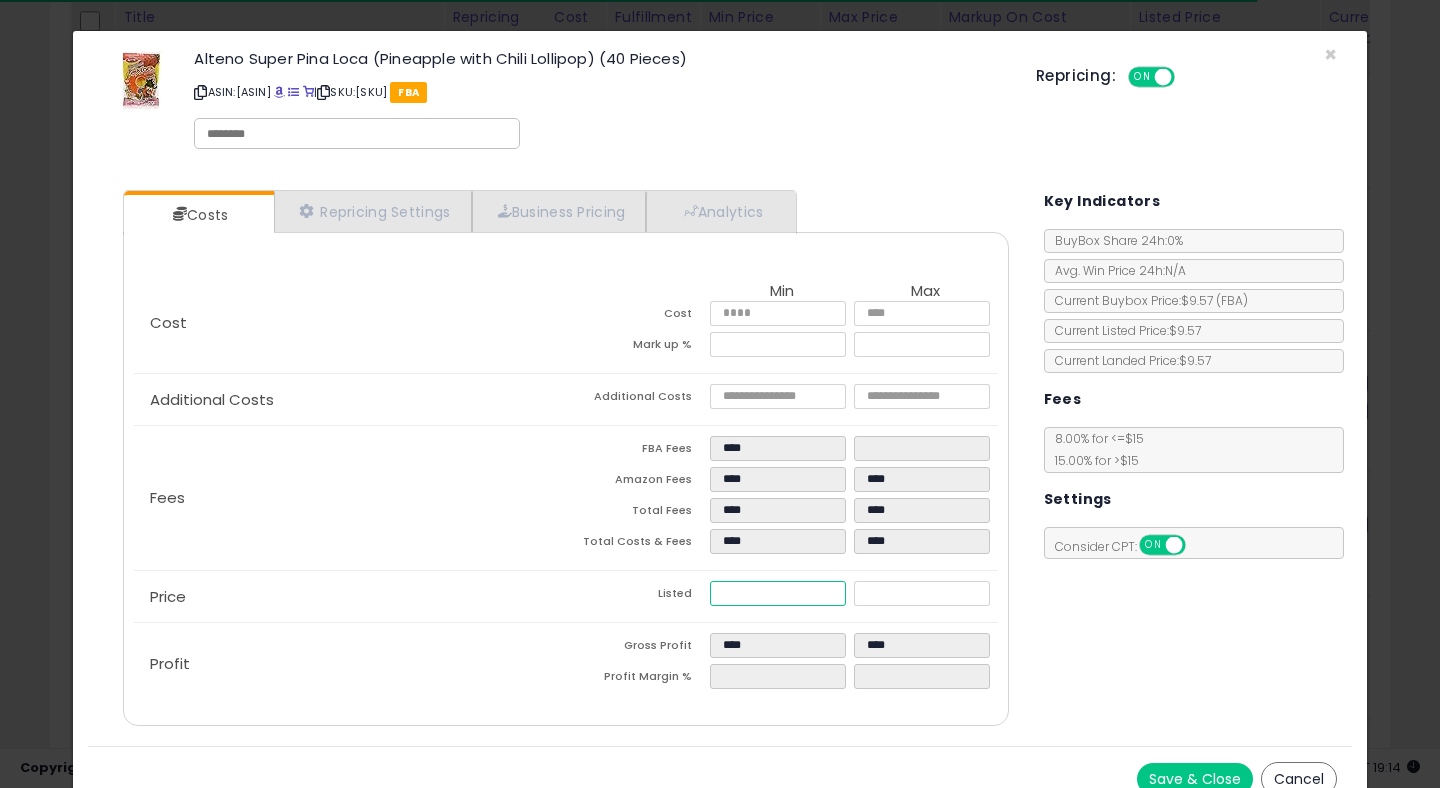 click on "****" at bounding box center (778, 593) 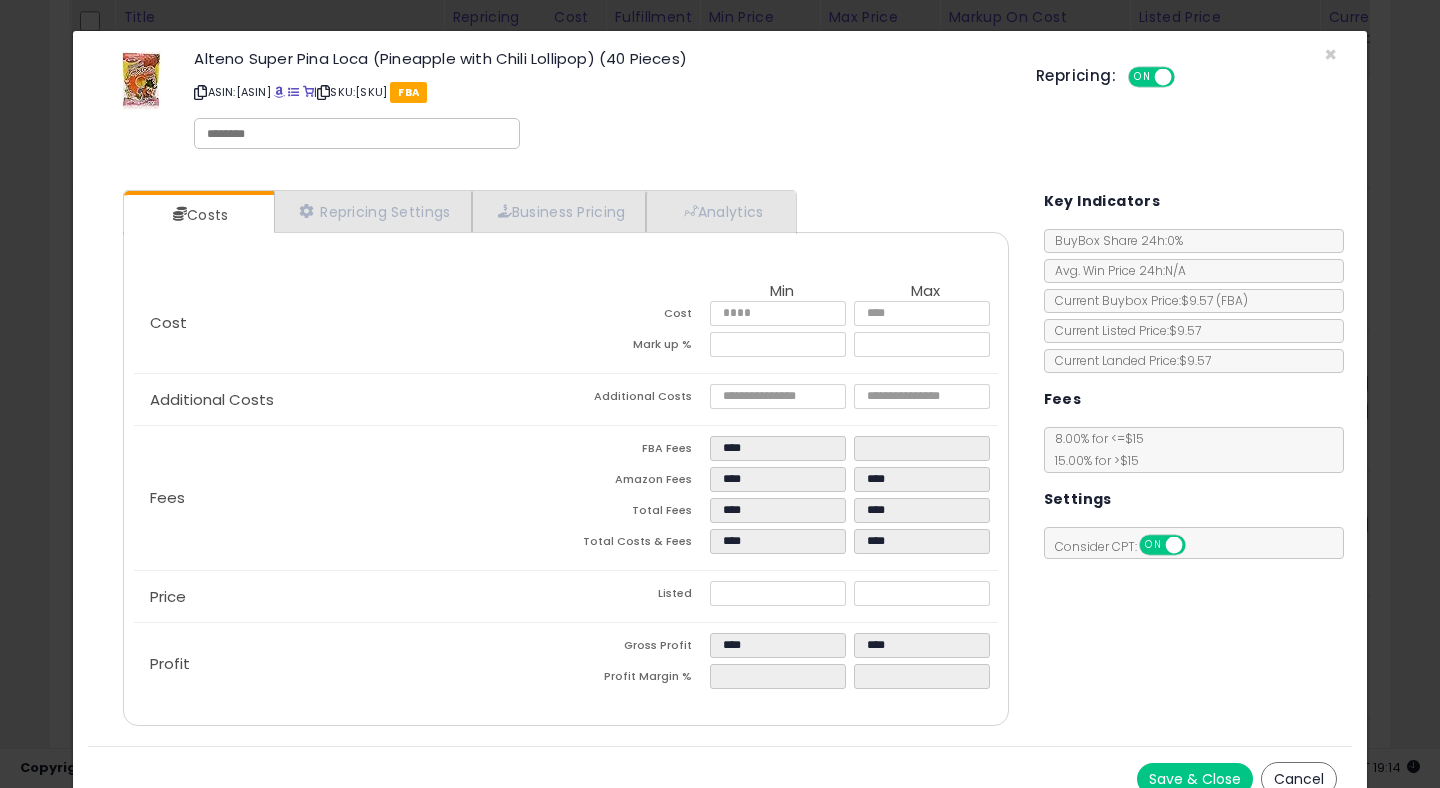 click on "Save & Close" at bounding box center (1195, 779) 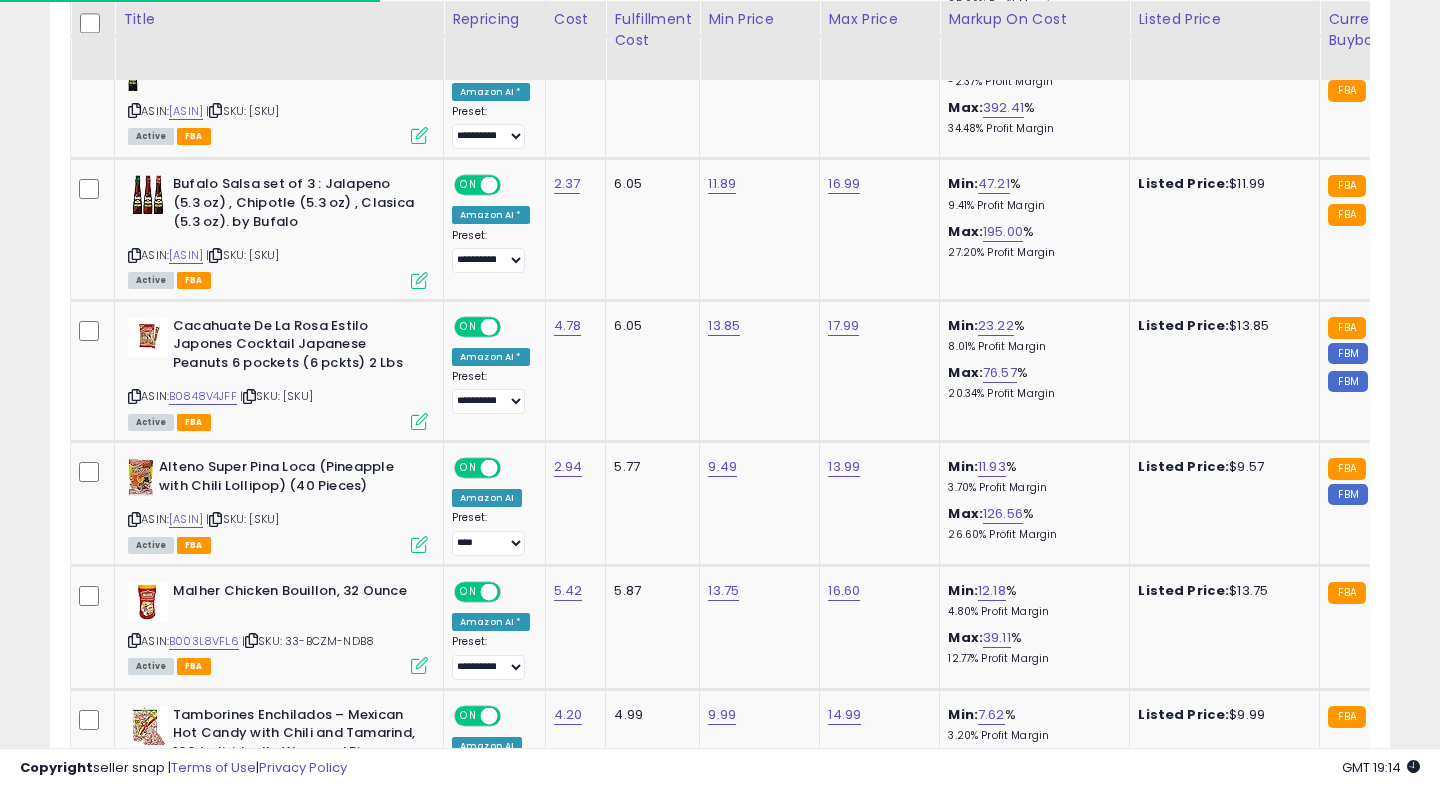 scroll, scrollTop: 1460, scrollLeft: 0, axis: vertical 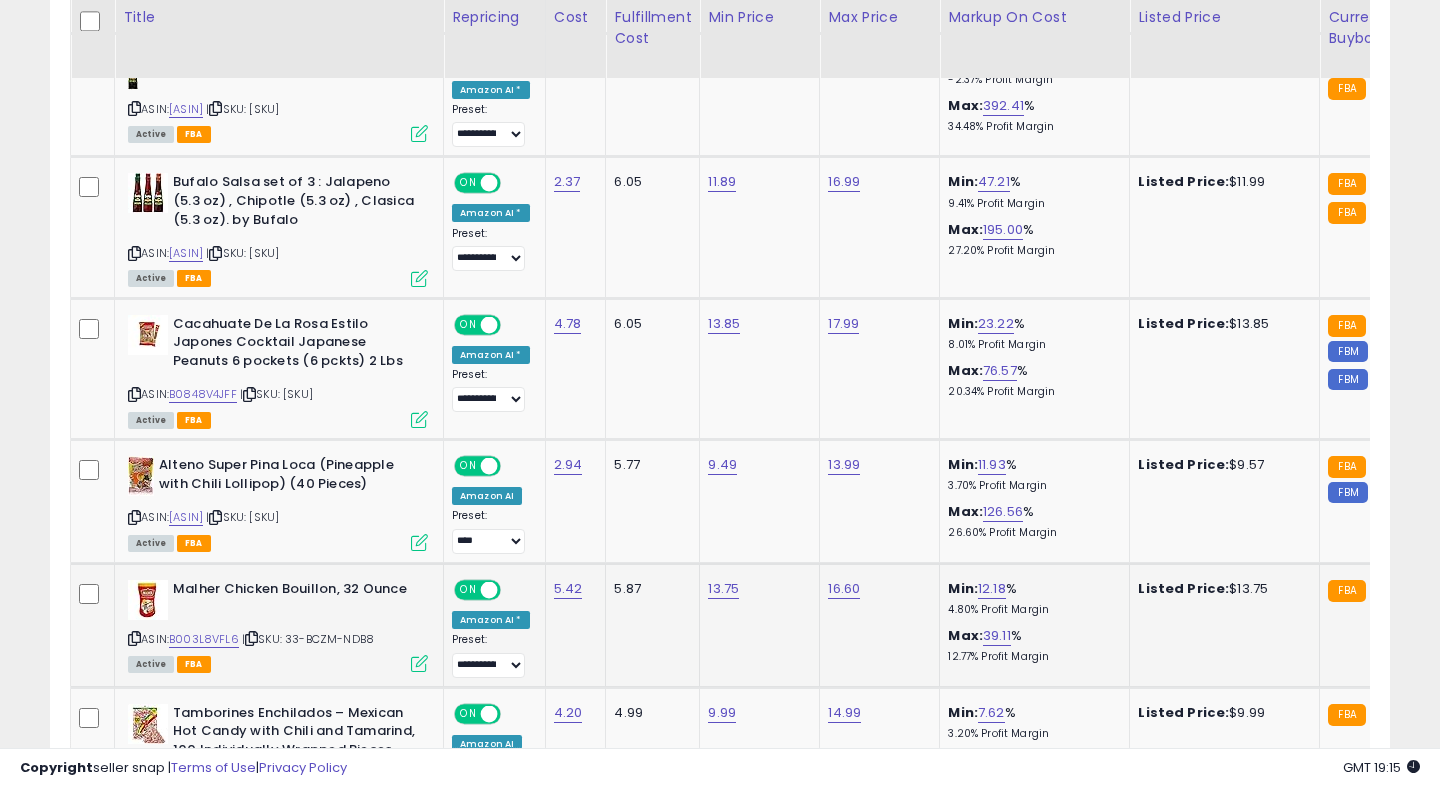 click at bounding box center (419, 663) 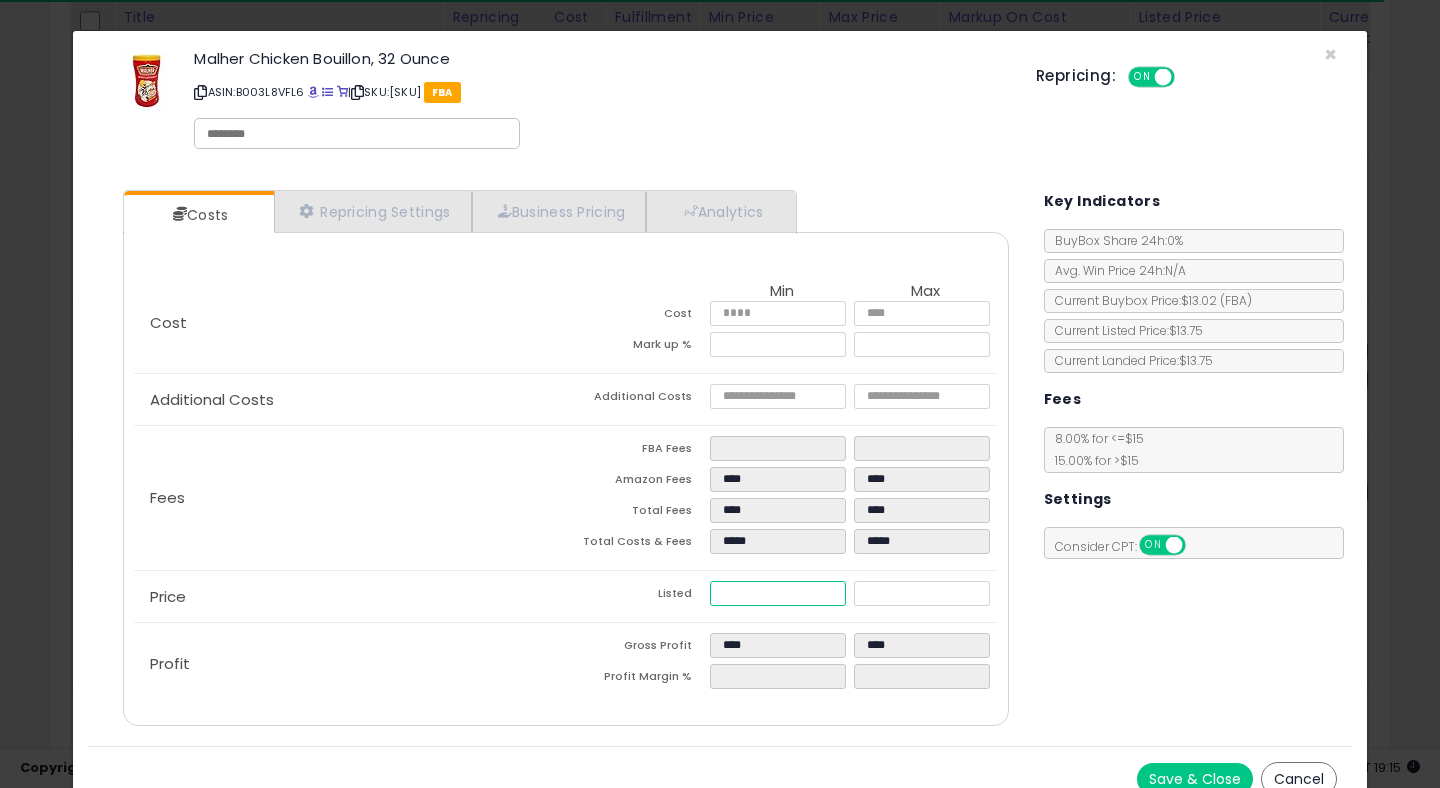 click on "*****" at bounding box center [778, 593] 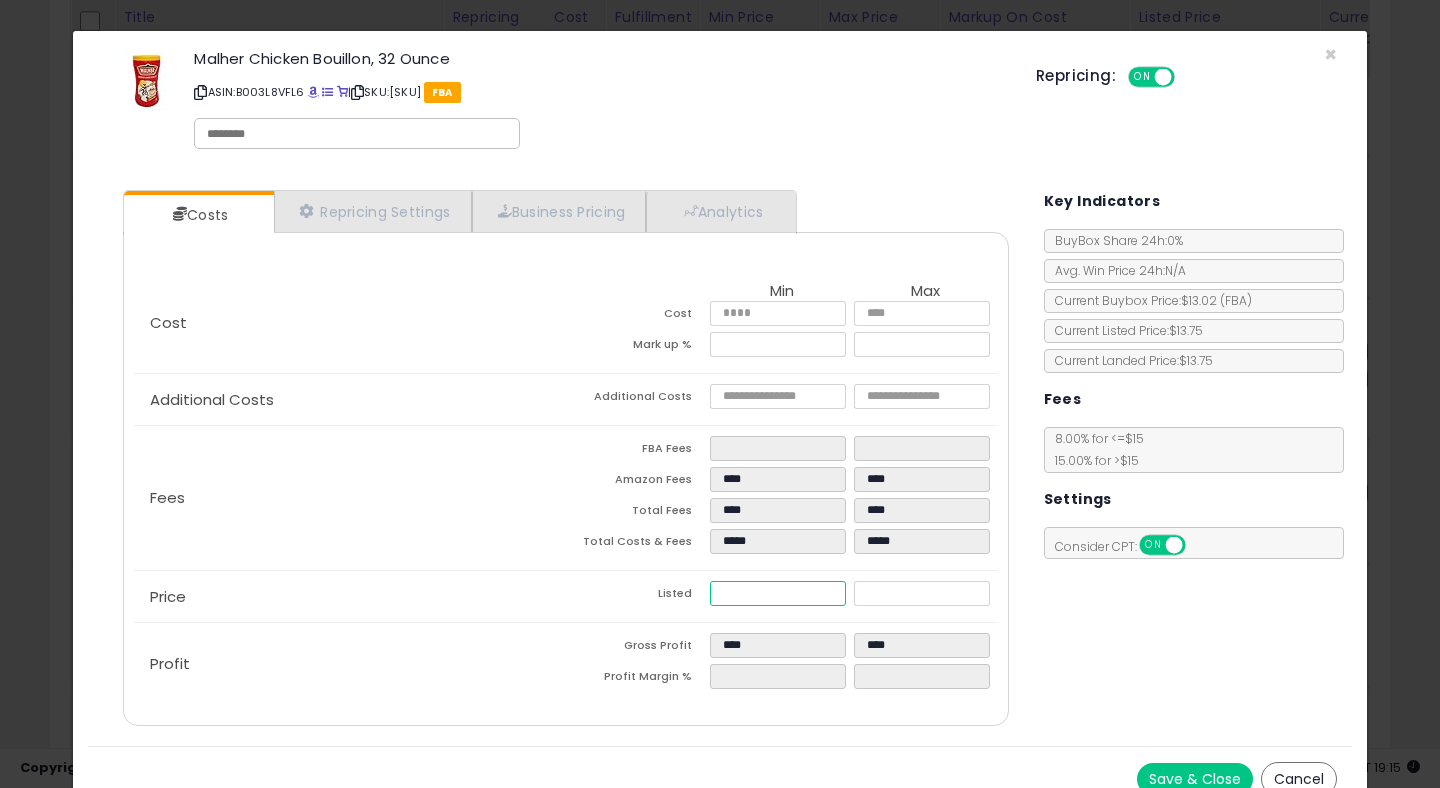 type on "****" 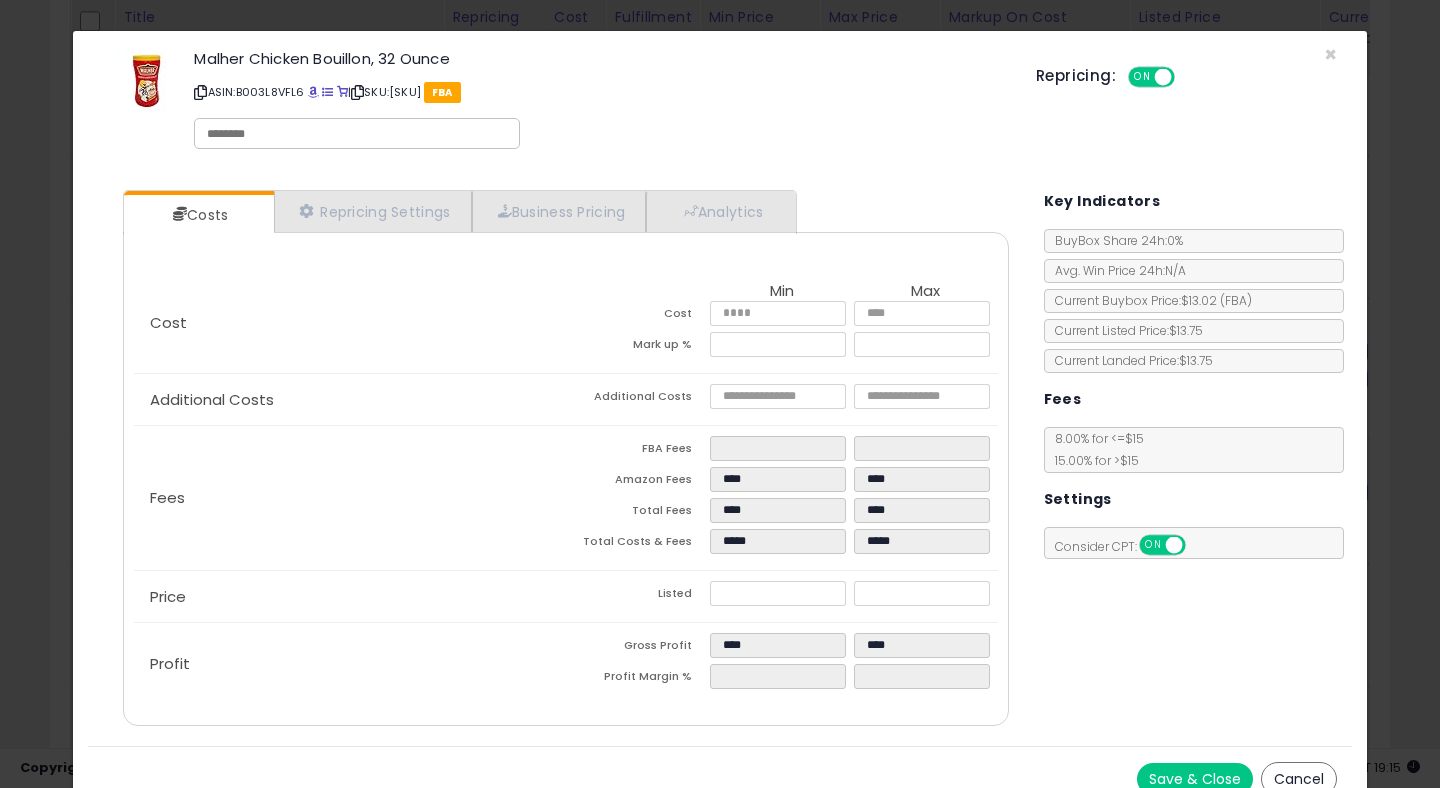 click on "Save & Close" at bounding box center (1195, 779) 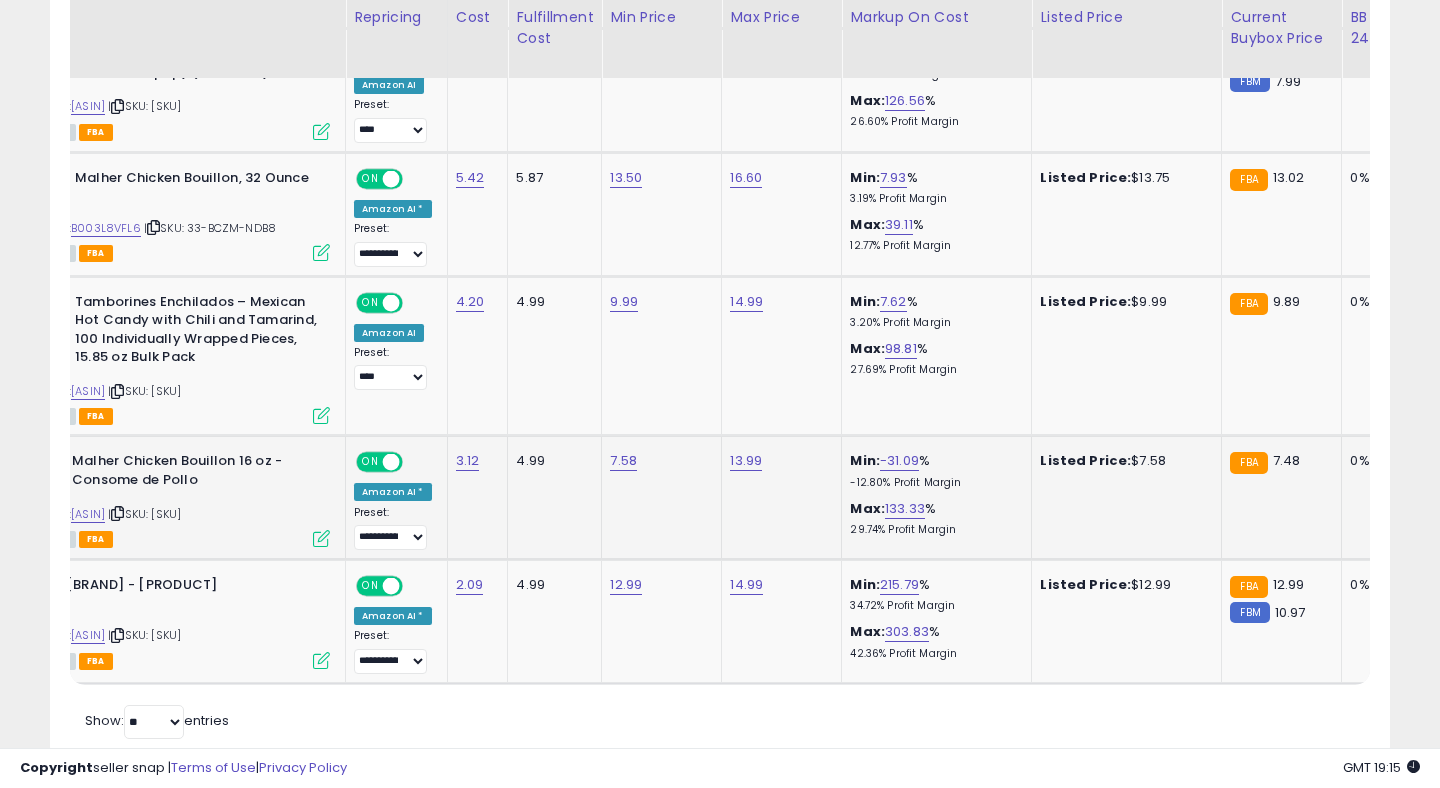 click on "[BRAND] [PRODUCT]  ASIN:  [ASIN]    |   SKU: [SKU] Active FBA" 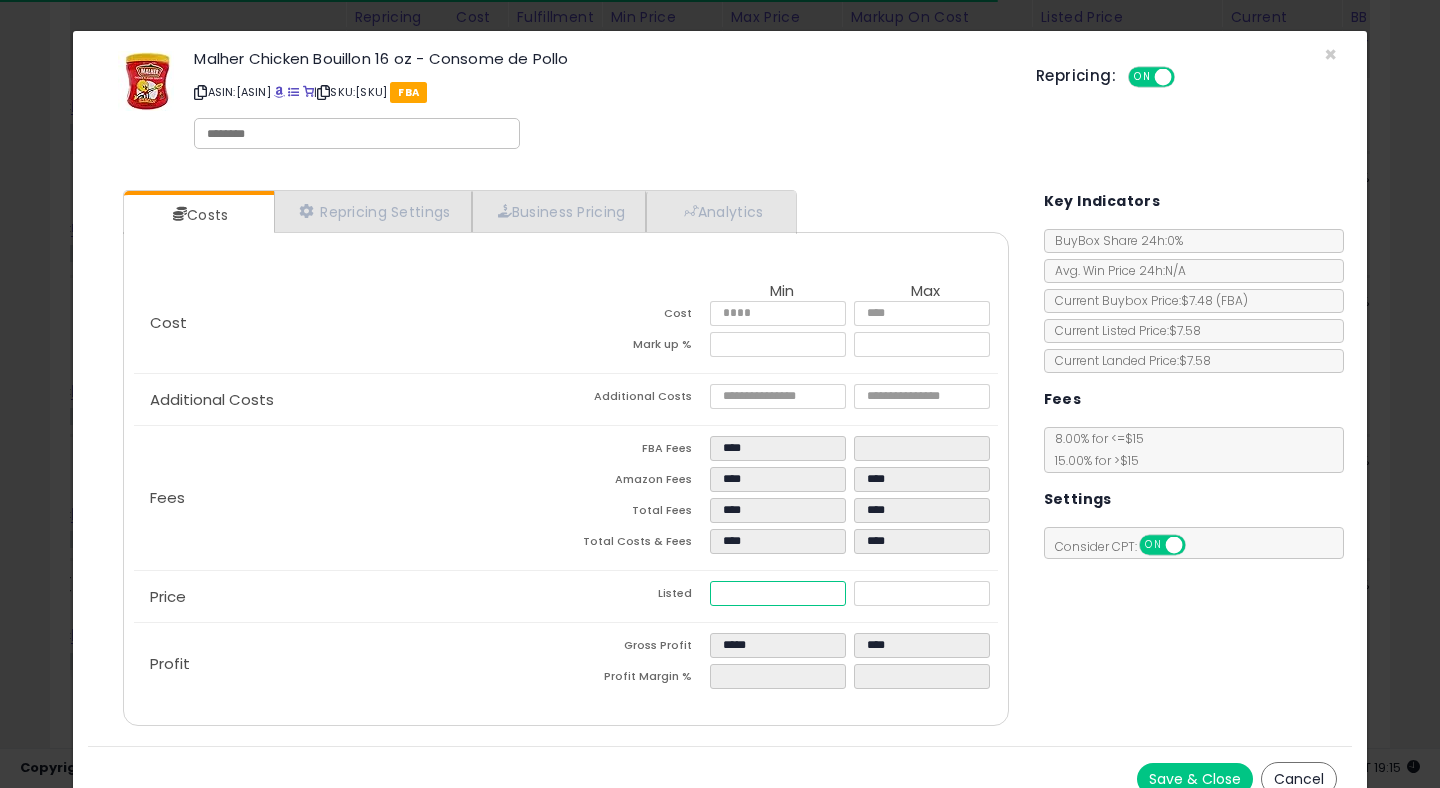 click on "****" at bounding box center (778, 593) 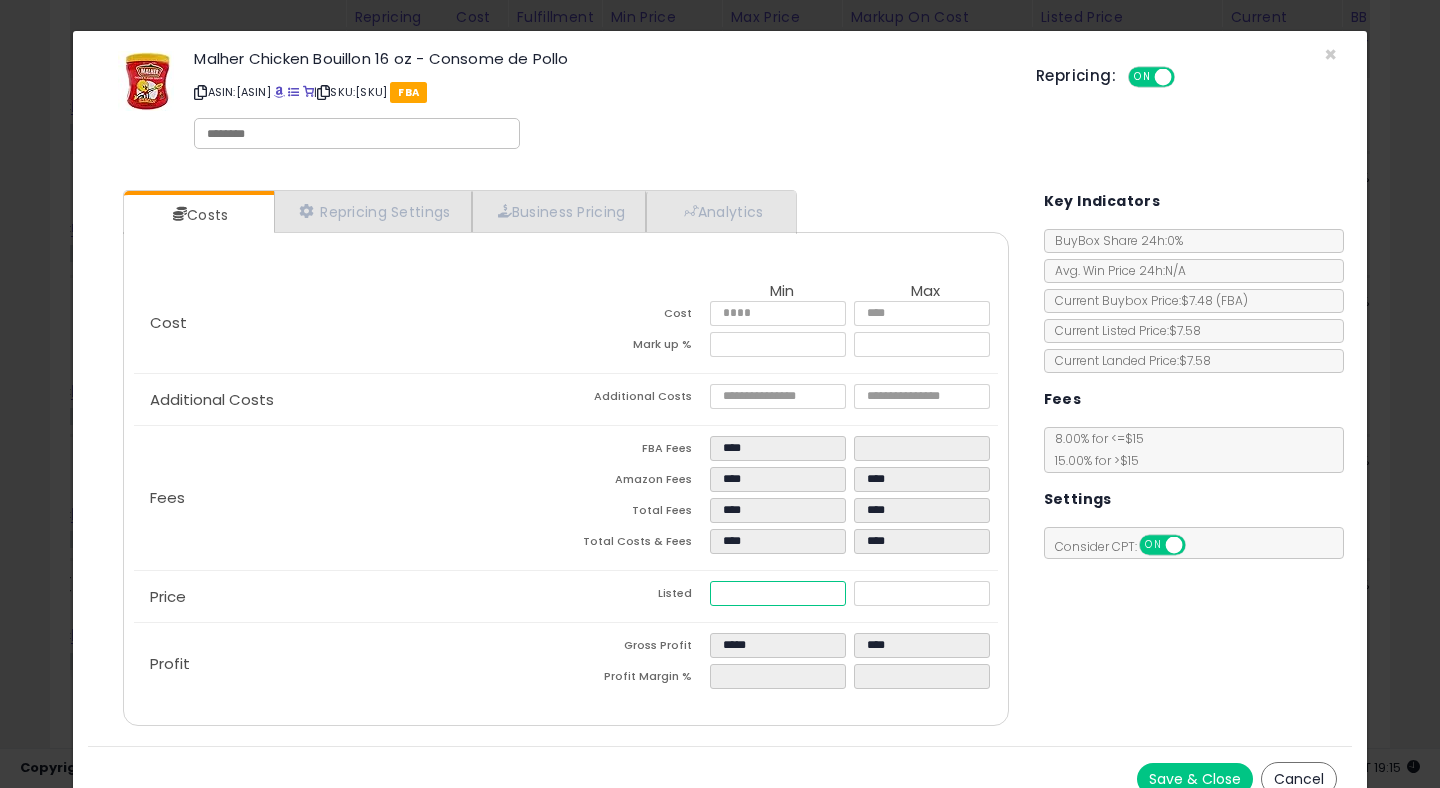 type on "****" 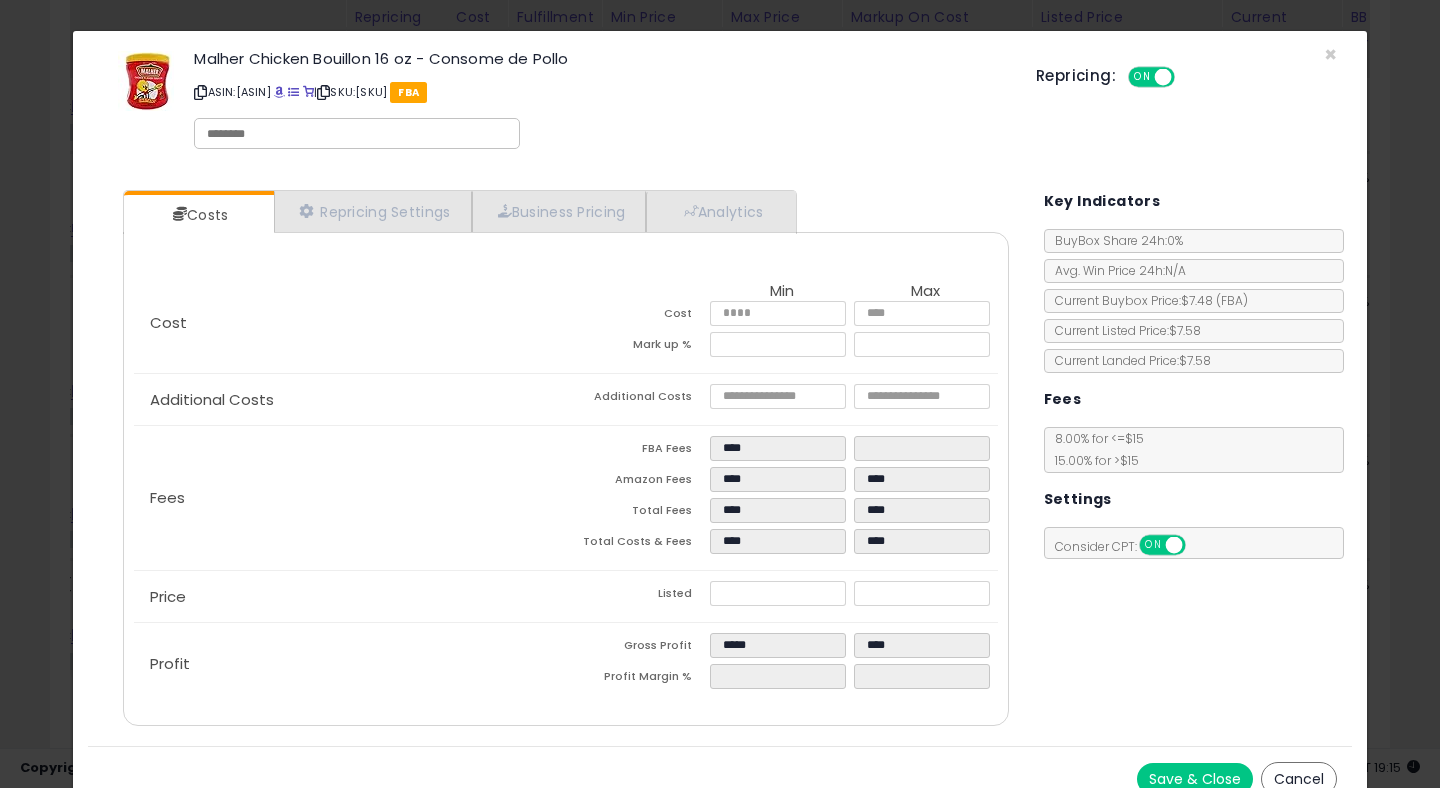 click on "Save & Close" at bounding box center (1195, 779) 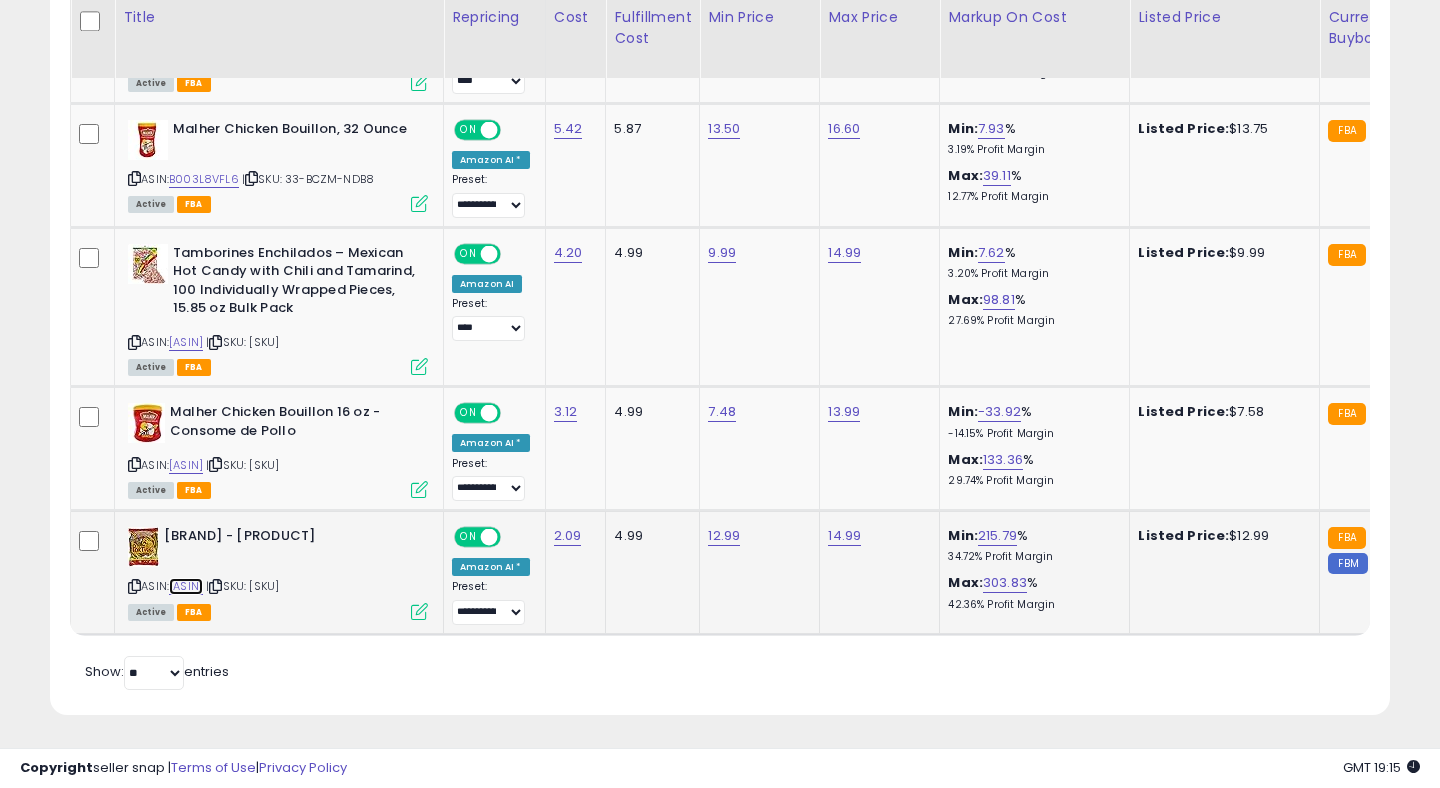 click on "[ASIN]" at bounding box center [186, 586] 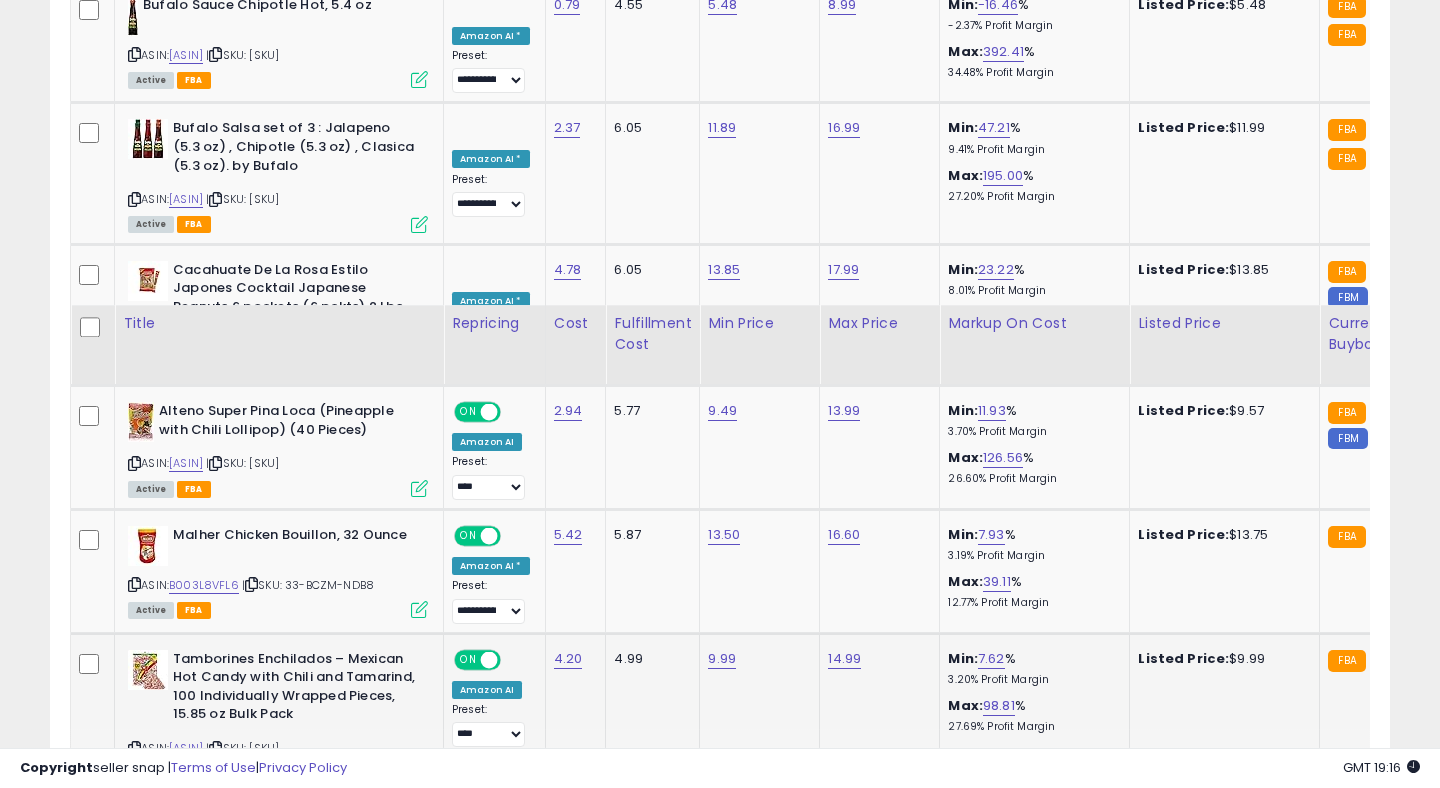 scroll, scrollTop: 1922, scrollLeft: 0, axis: vertical 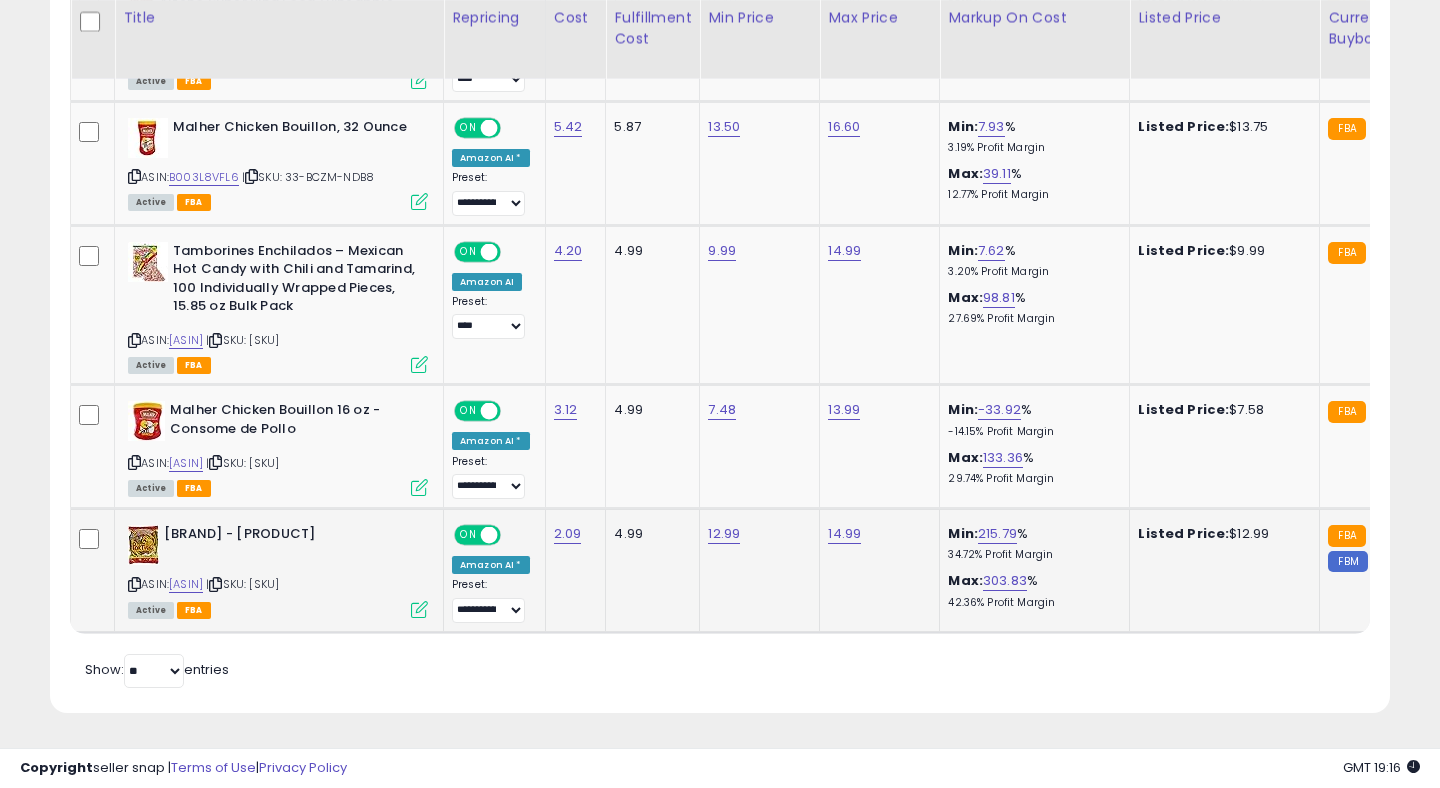 click at bounding box center [419, 609] 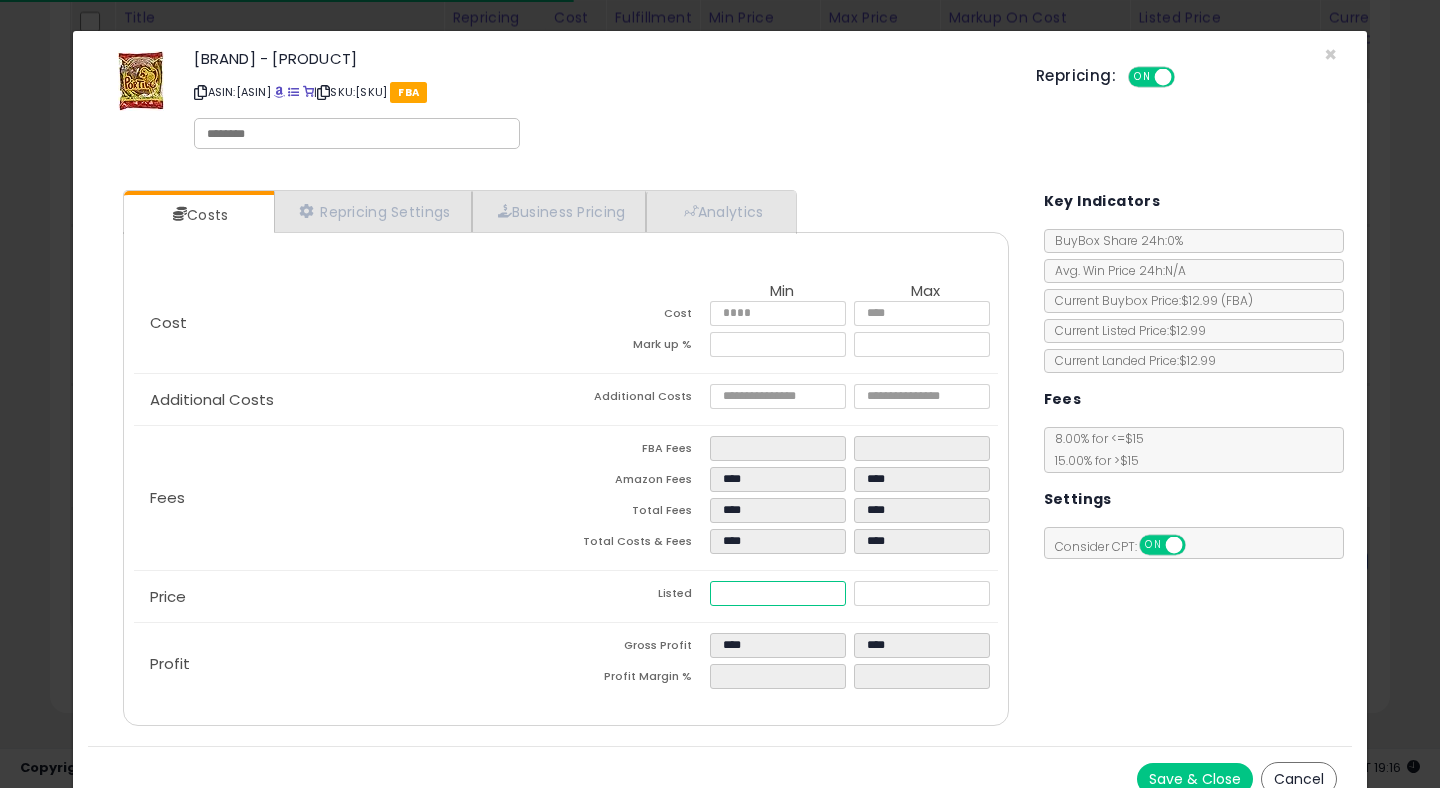 click on "*****" at bounding box center (778, 593) 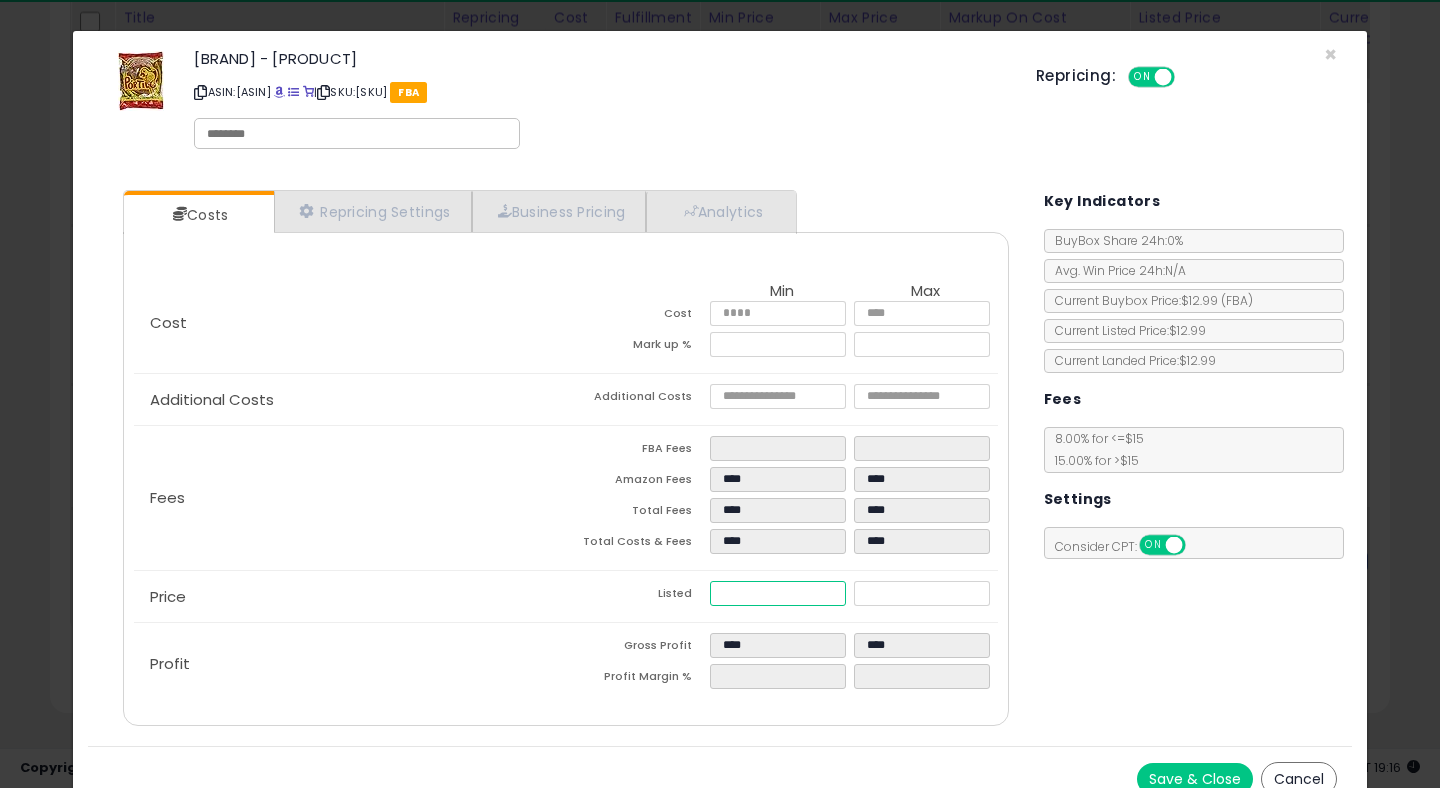 type on "****" 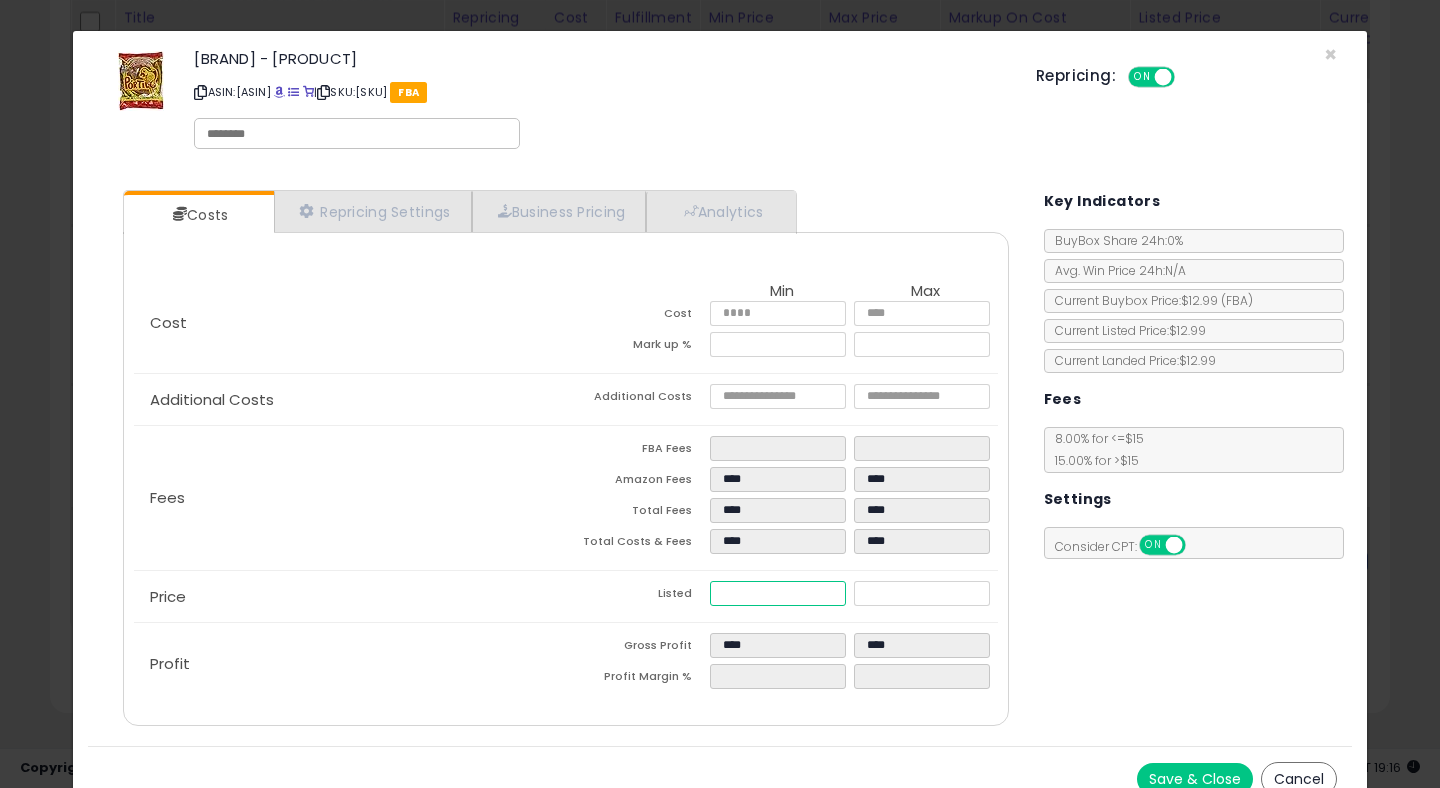 type on "****" 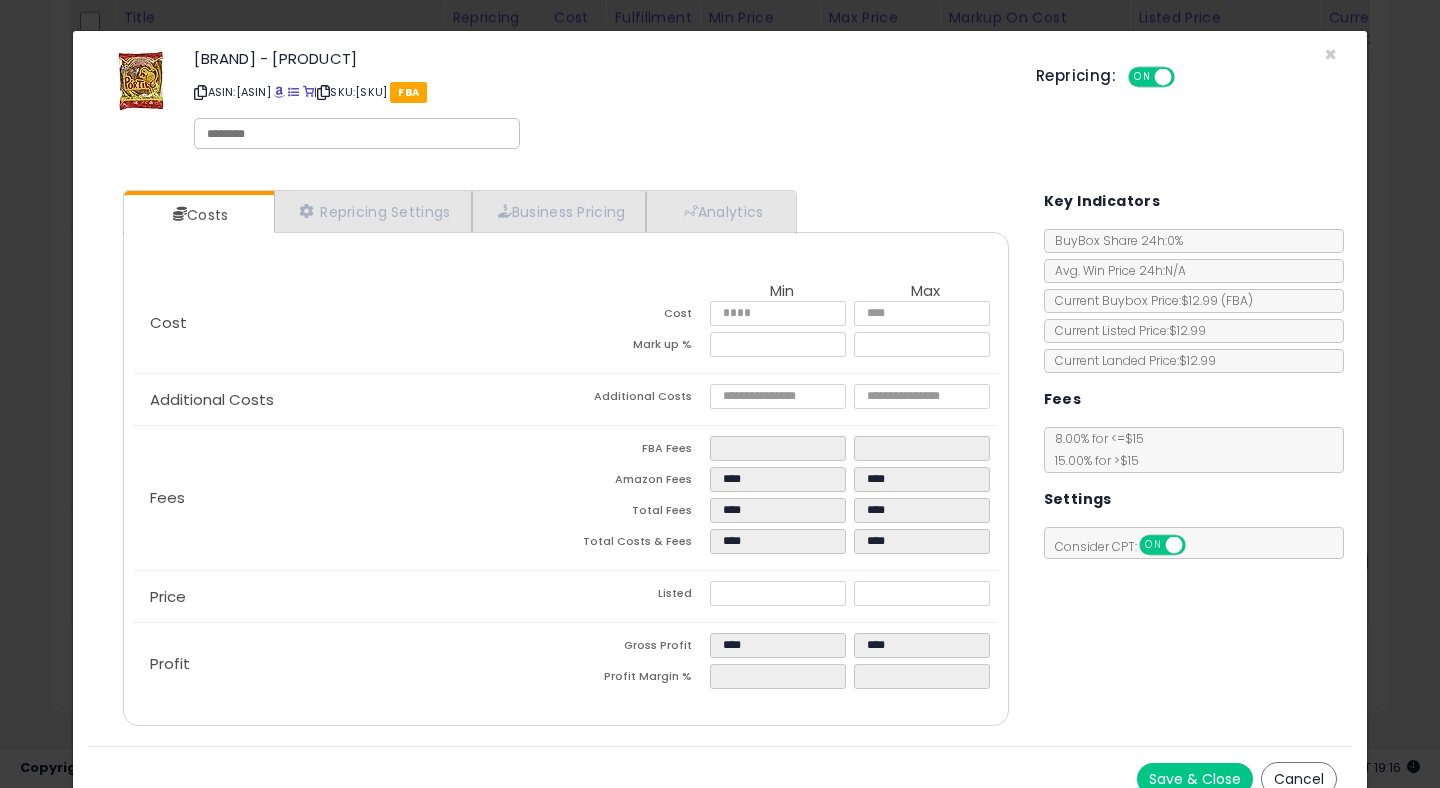 type on "******" 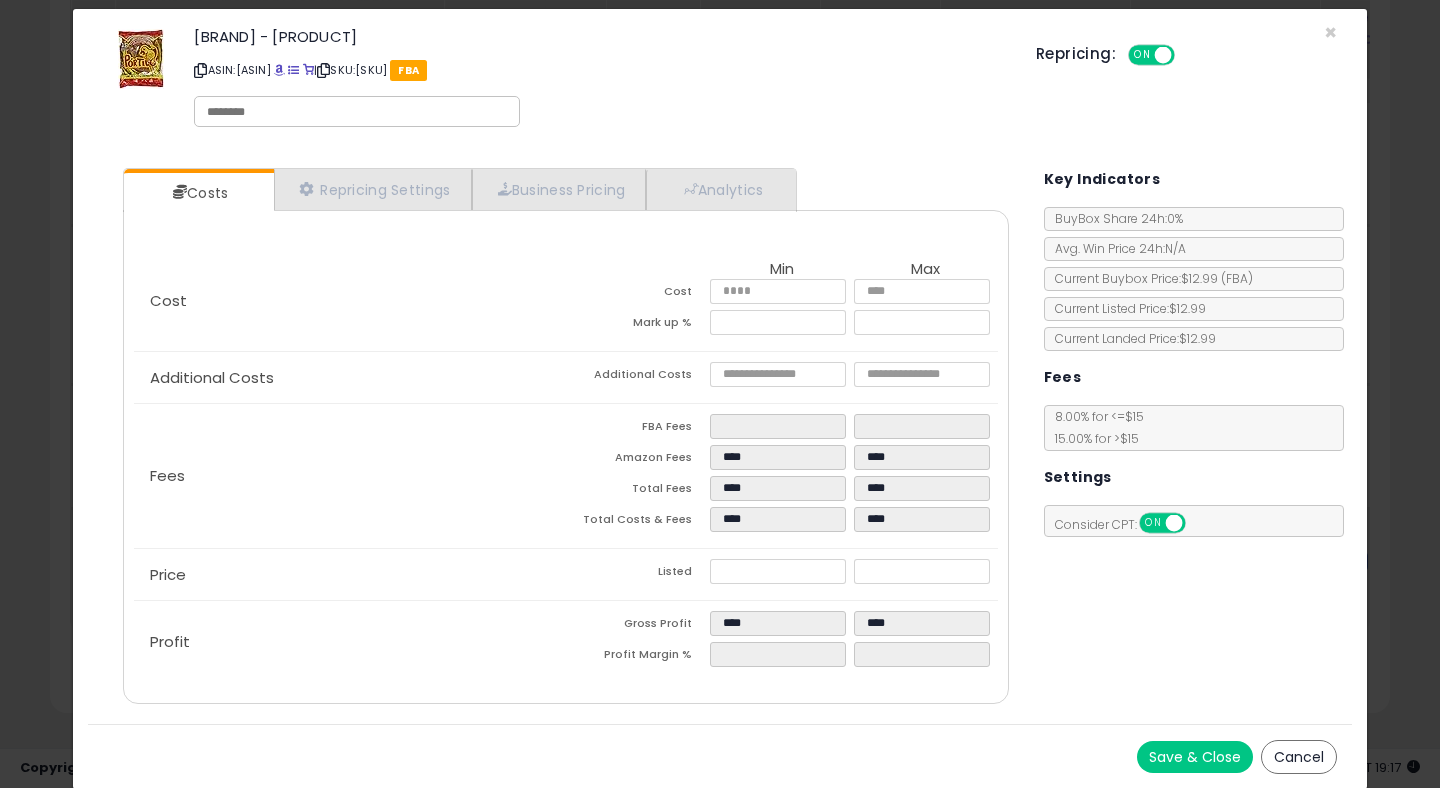 click on "Save & Close" at bounding box center [1195, 757] 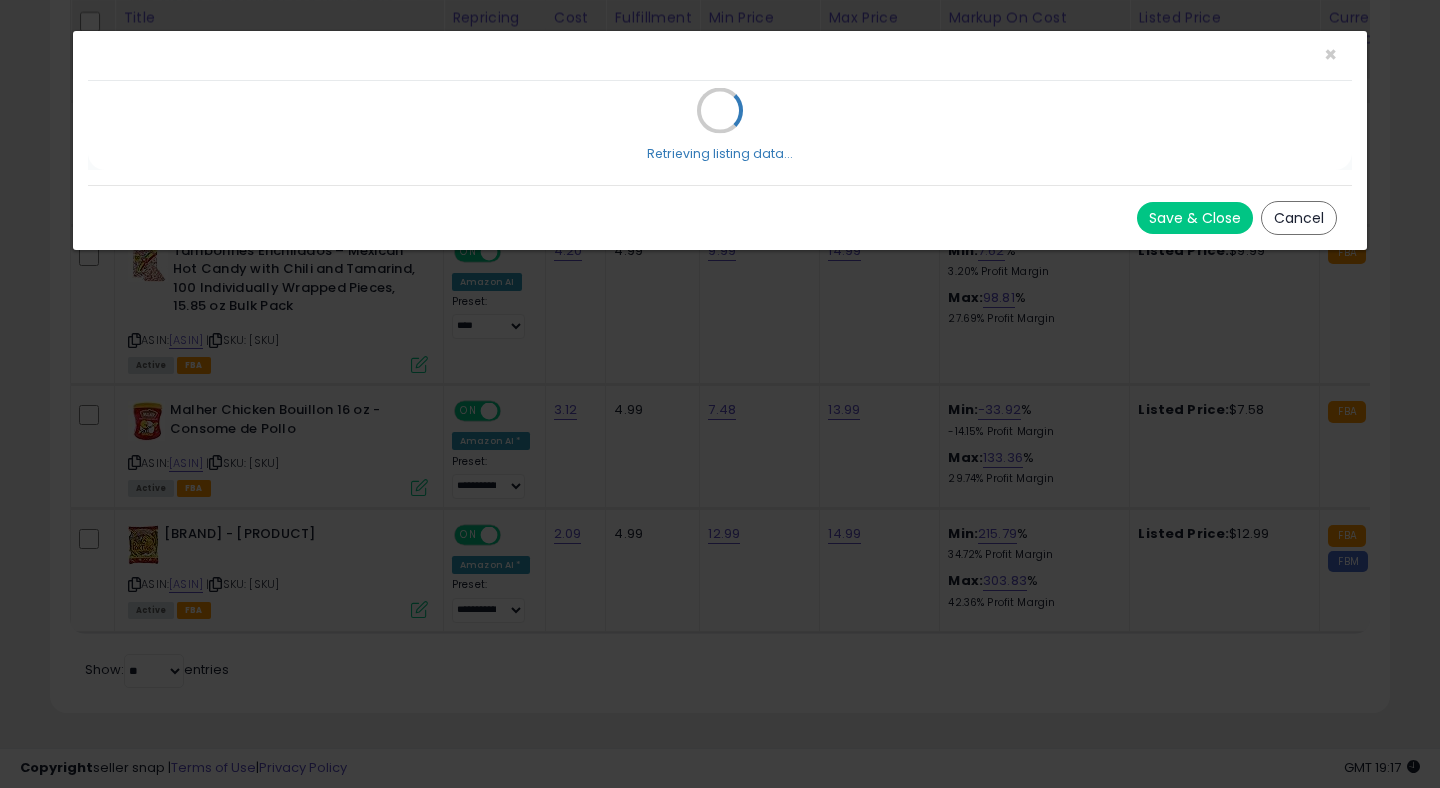 scroll, scrollTop: 0, scrollLeft: 0, axis: both 